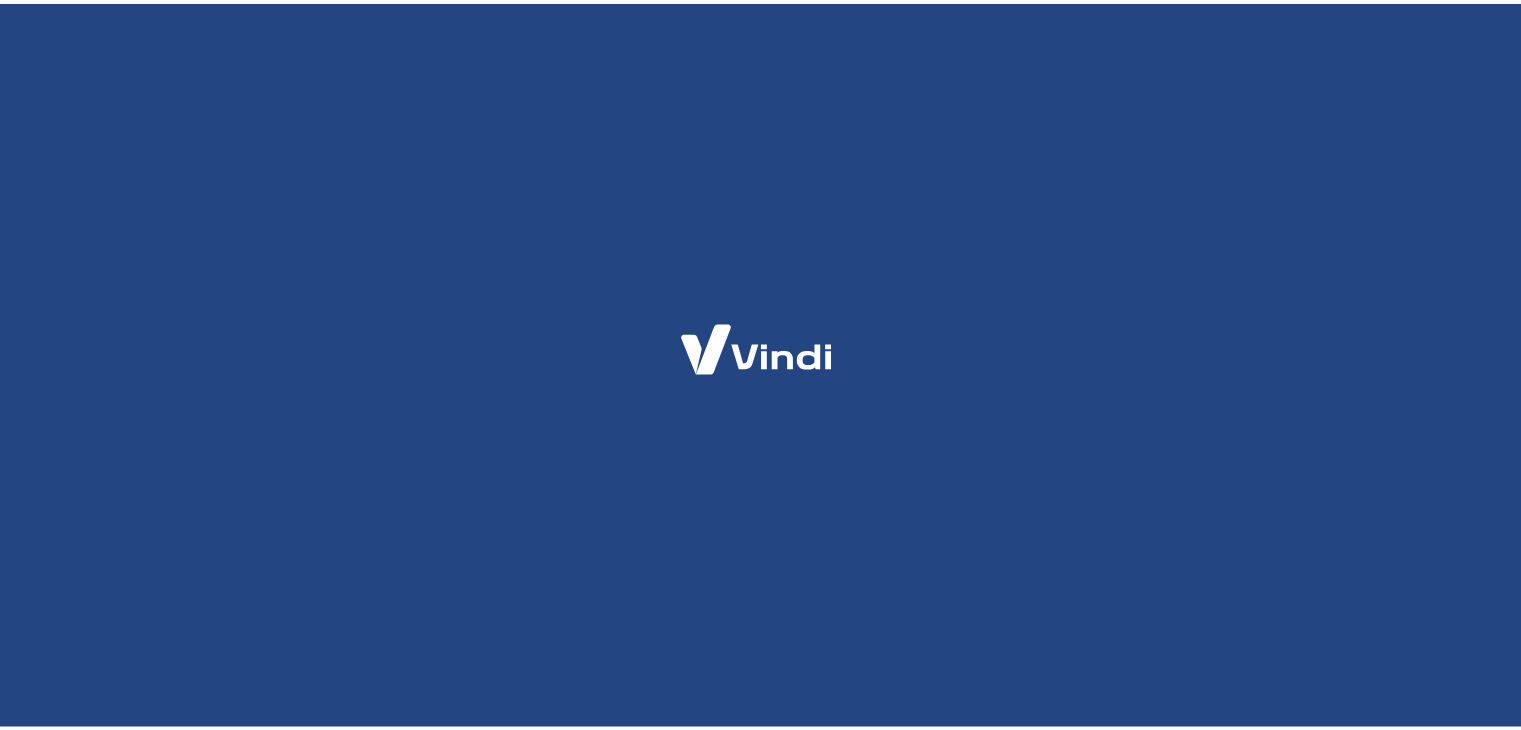 scroll, scrollTop: 0, scrollLeft: 0, axis: both 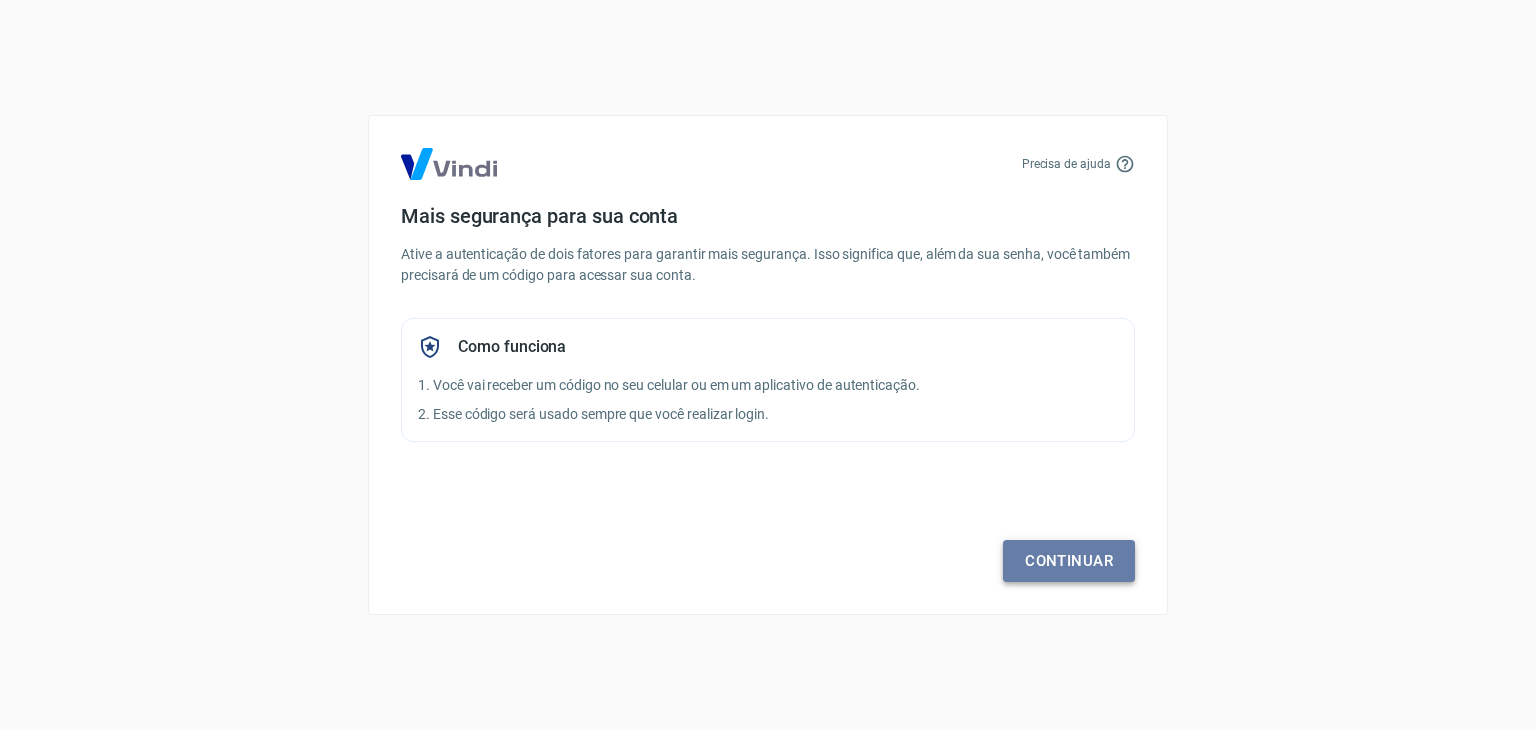 click on "Continuar" at bounding box center [1069, 561] 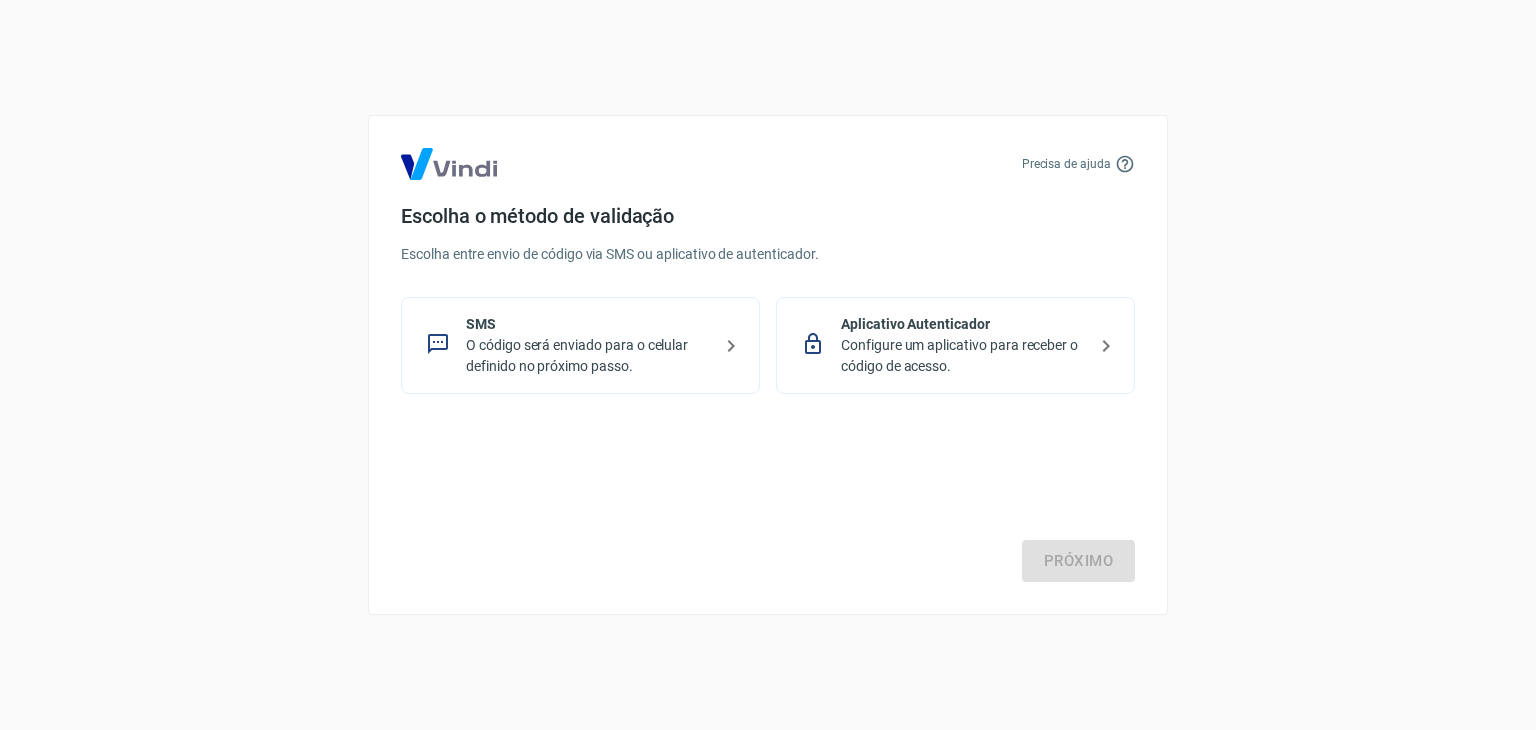 click on "O código será enviado para o celular definido no próximo passo." at bounding box center [588, 356] 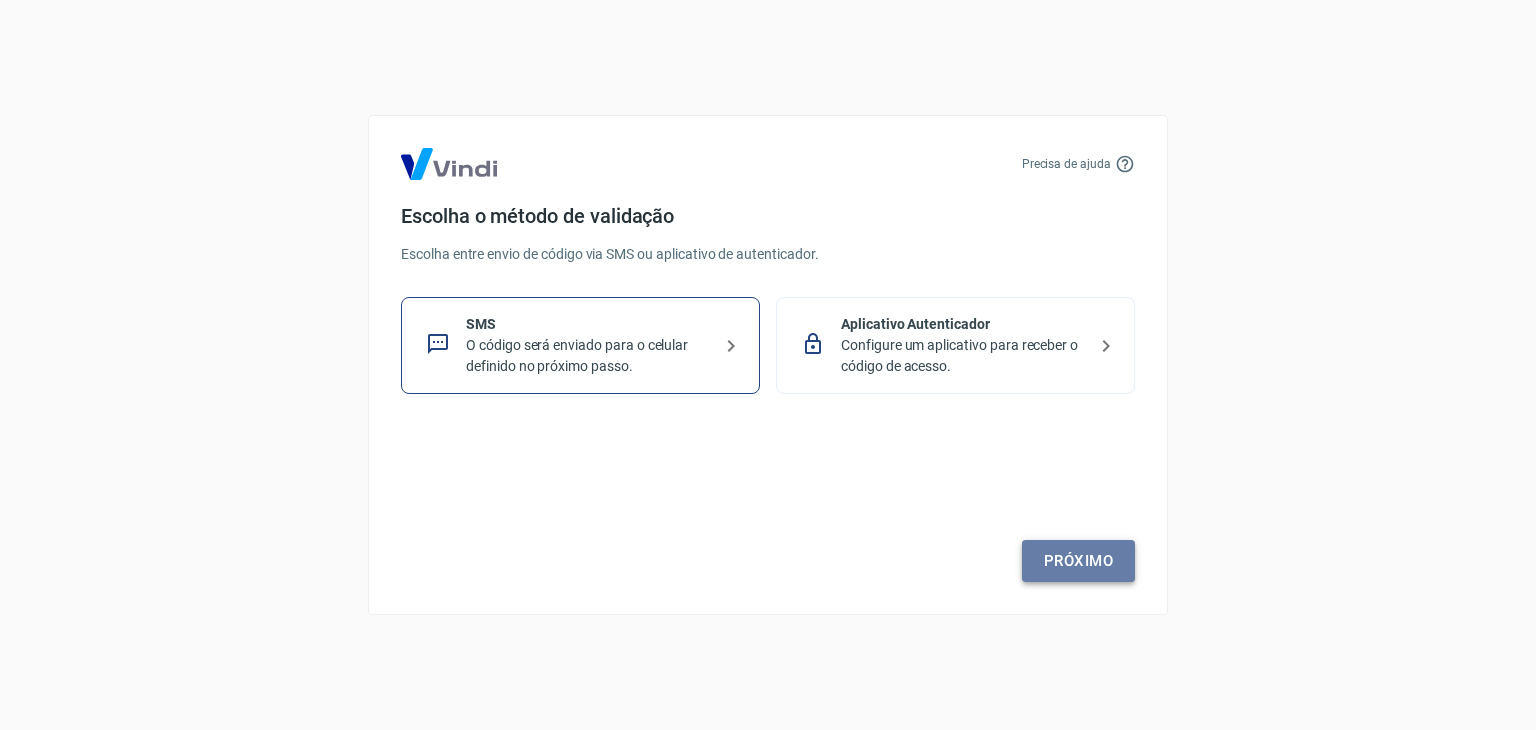 click on "Próximo" at bounding box center (1078, 561) 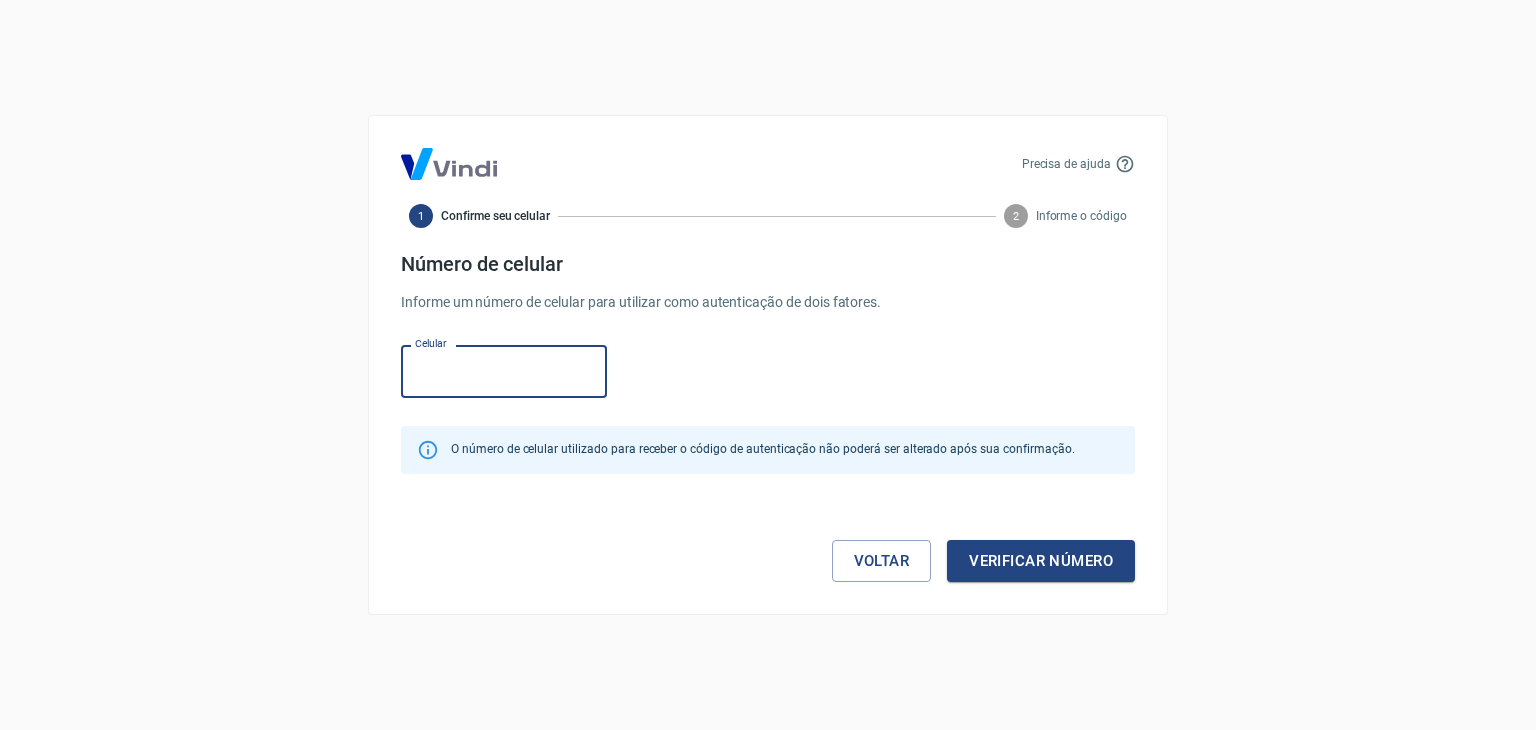 click on "Celular" at bounding box center (504, 371) 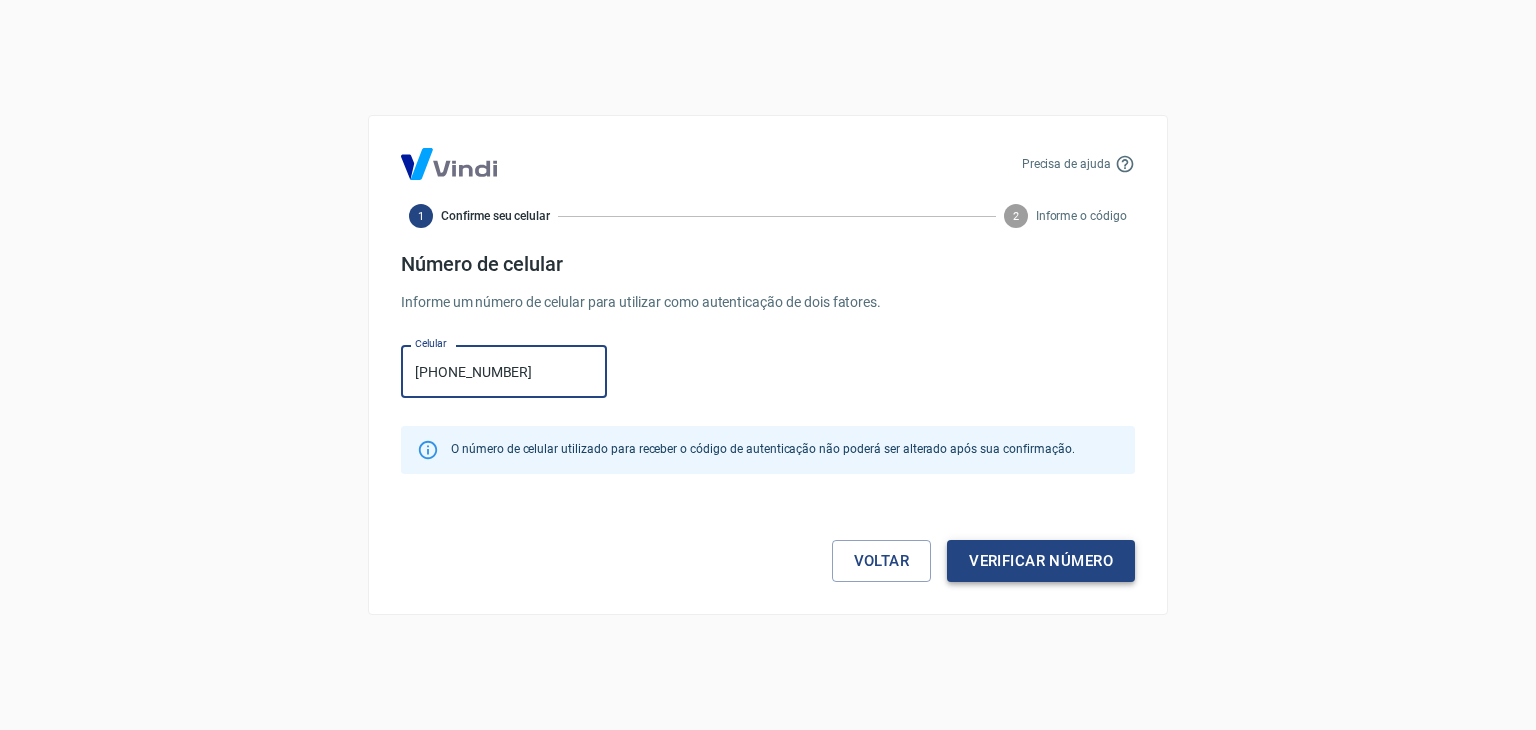 type on "[PHONE_NUMBER]" 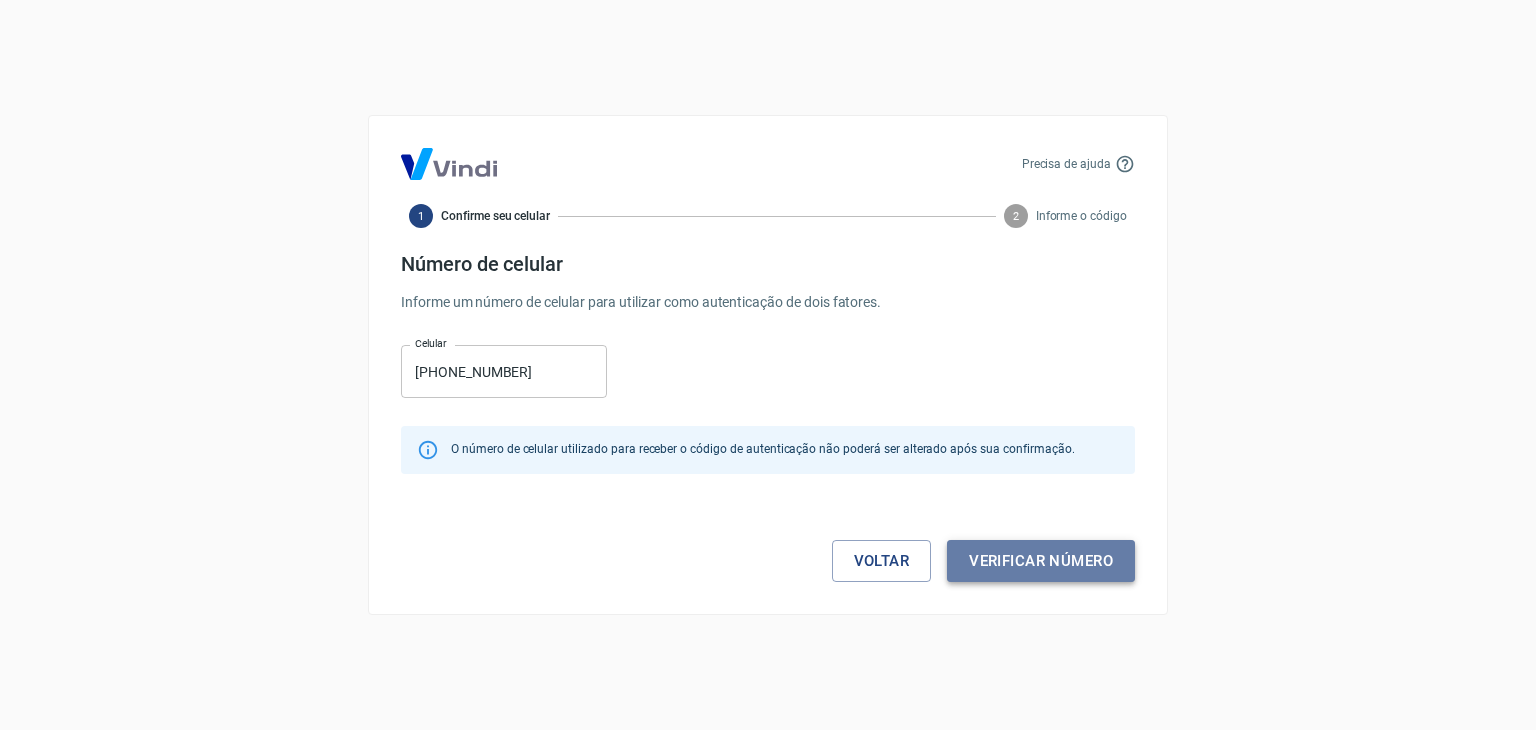 click on "Verificar número" at bounding box center (1041, 561) 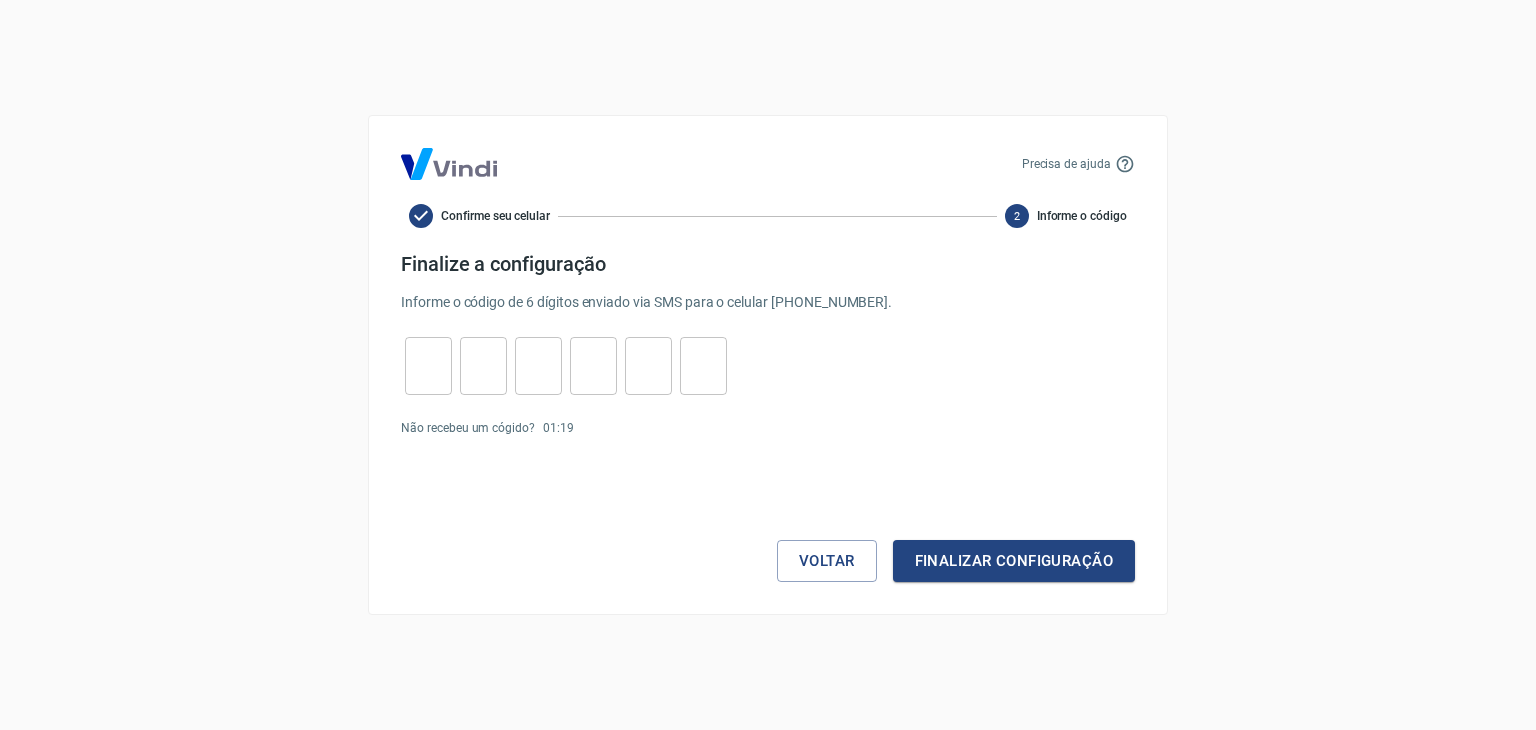 click at bounding box center [428, 366] 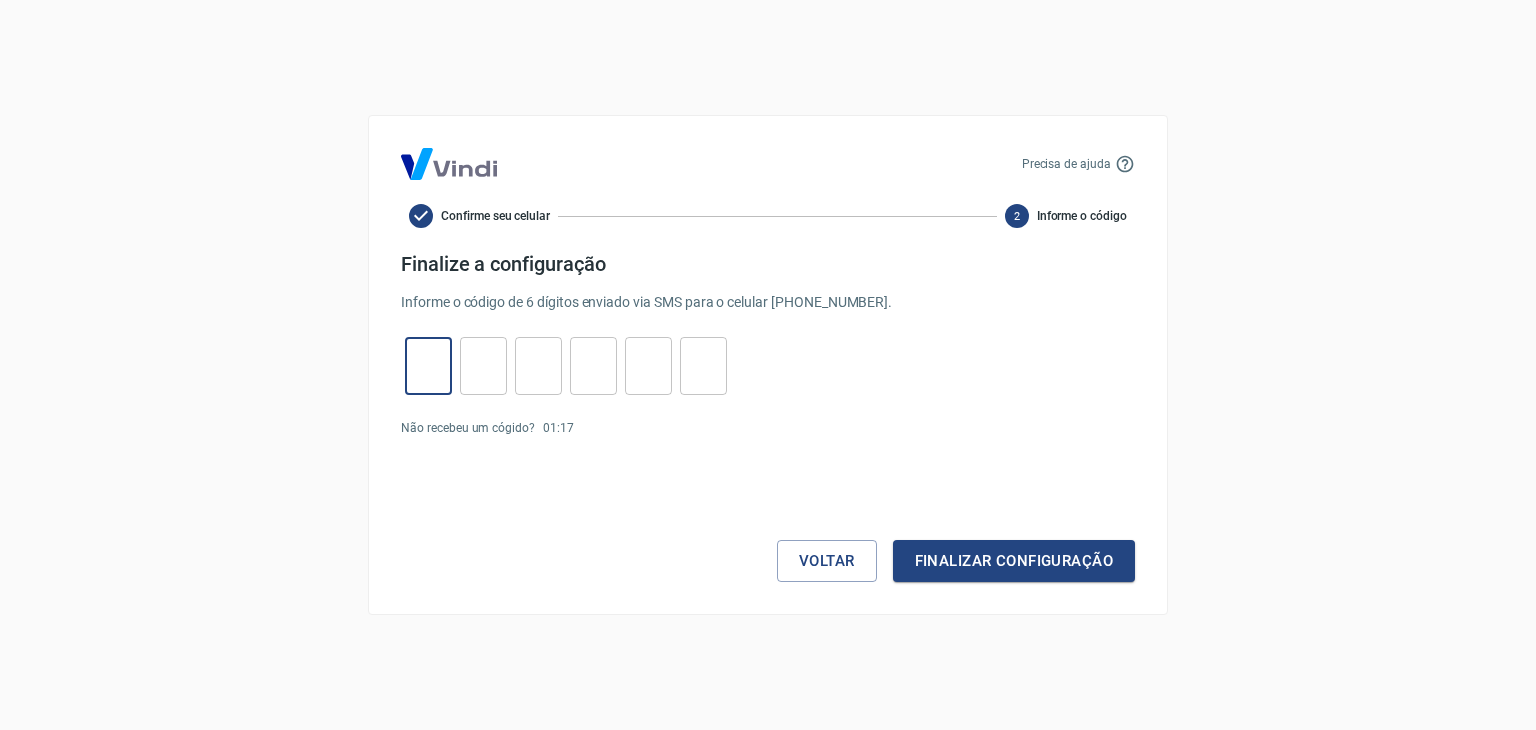 type on "3" 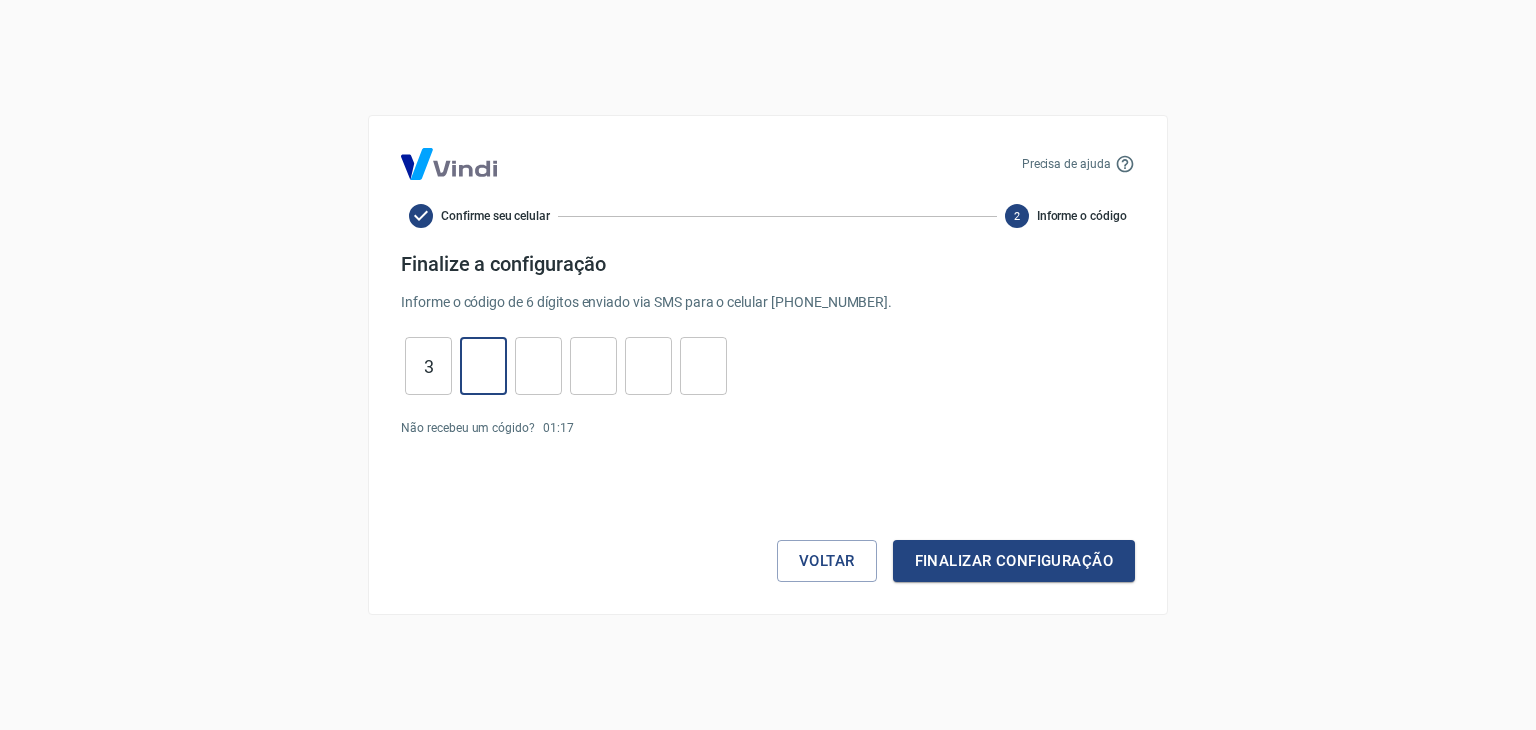 type on "1" 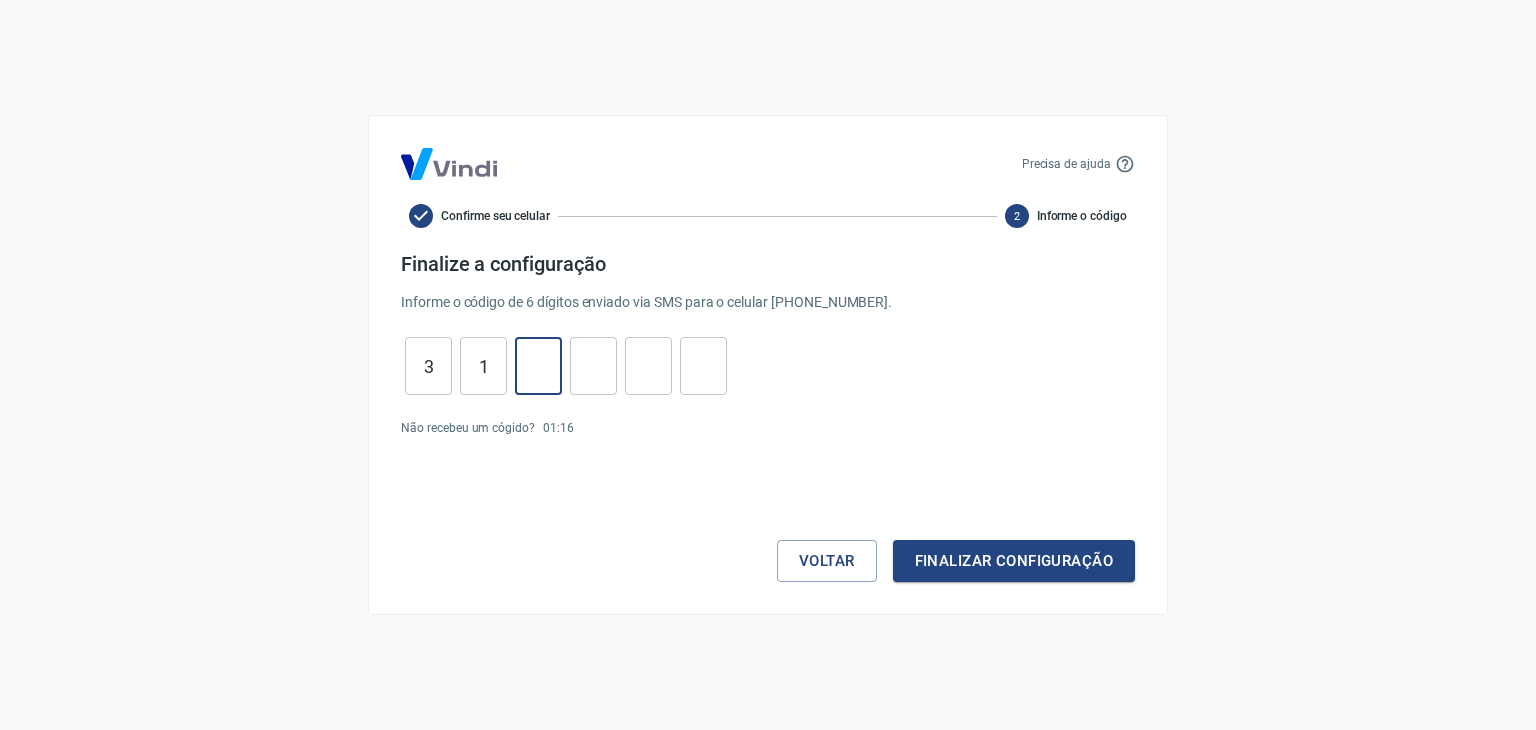 type on "7" 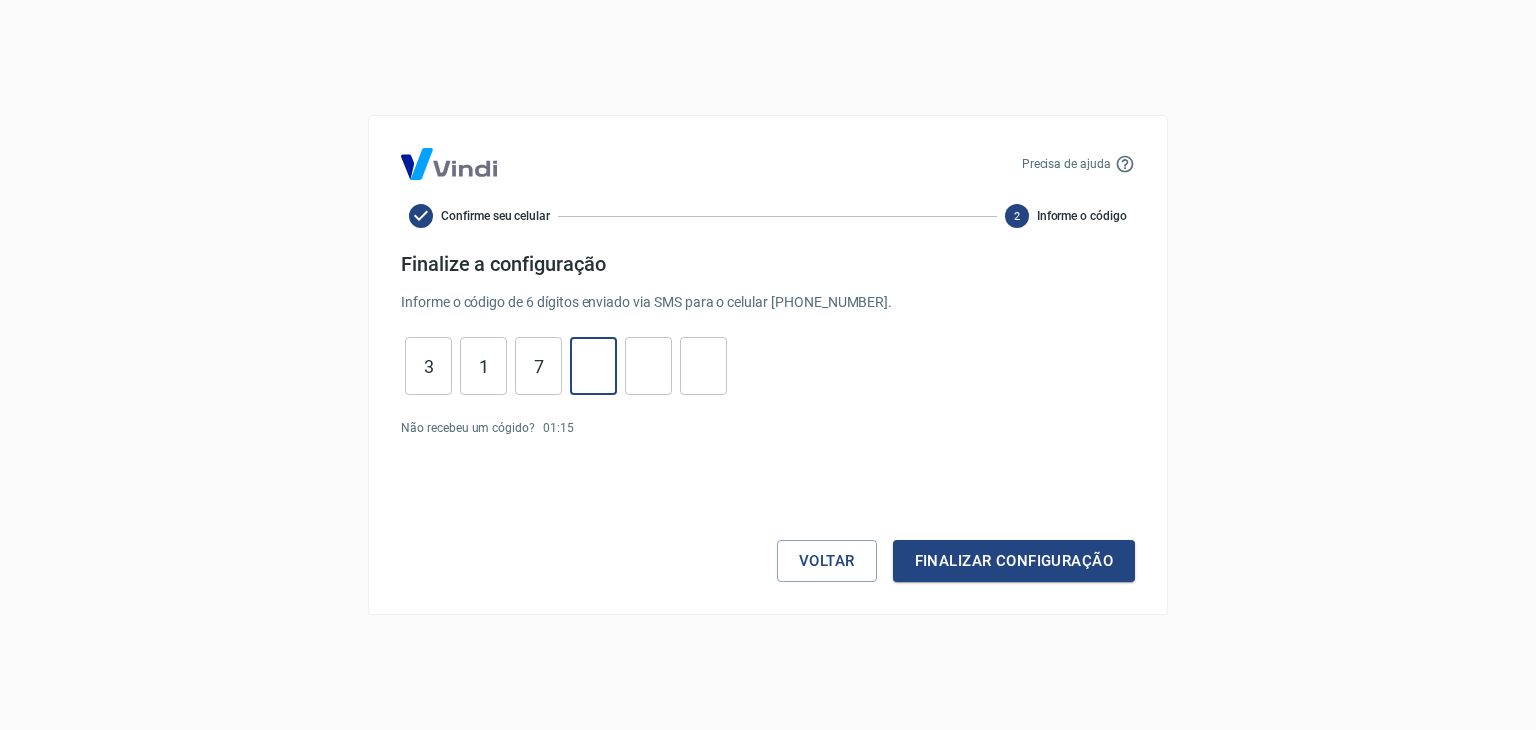 type on "7" 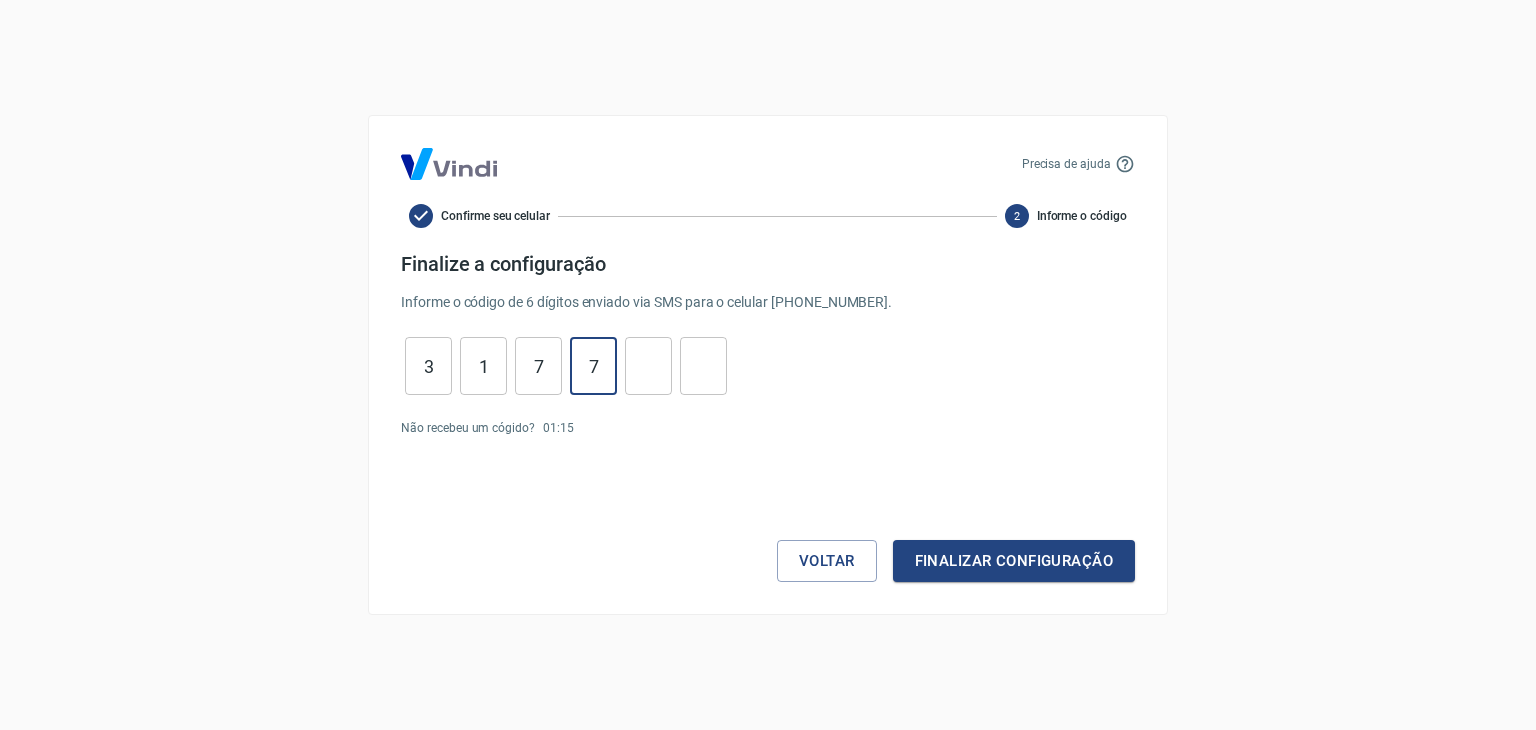 type on "8" 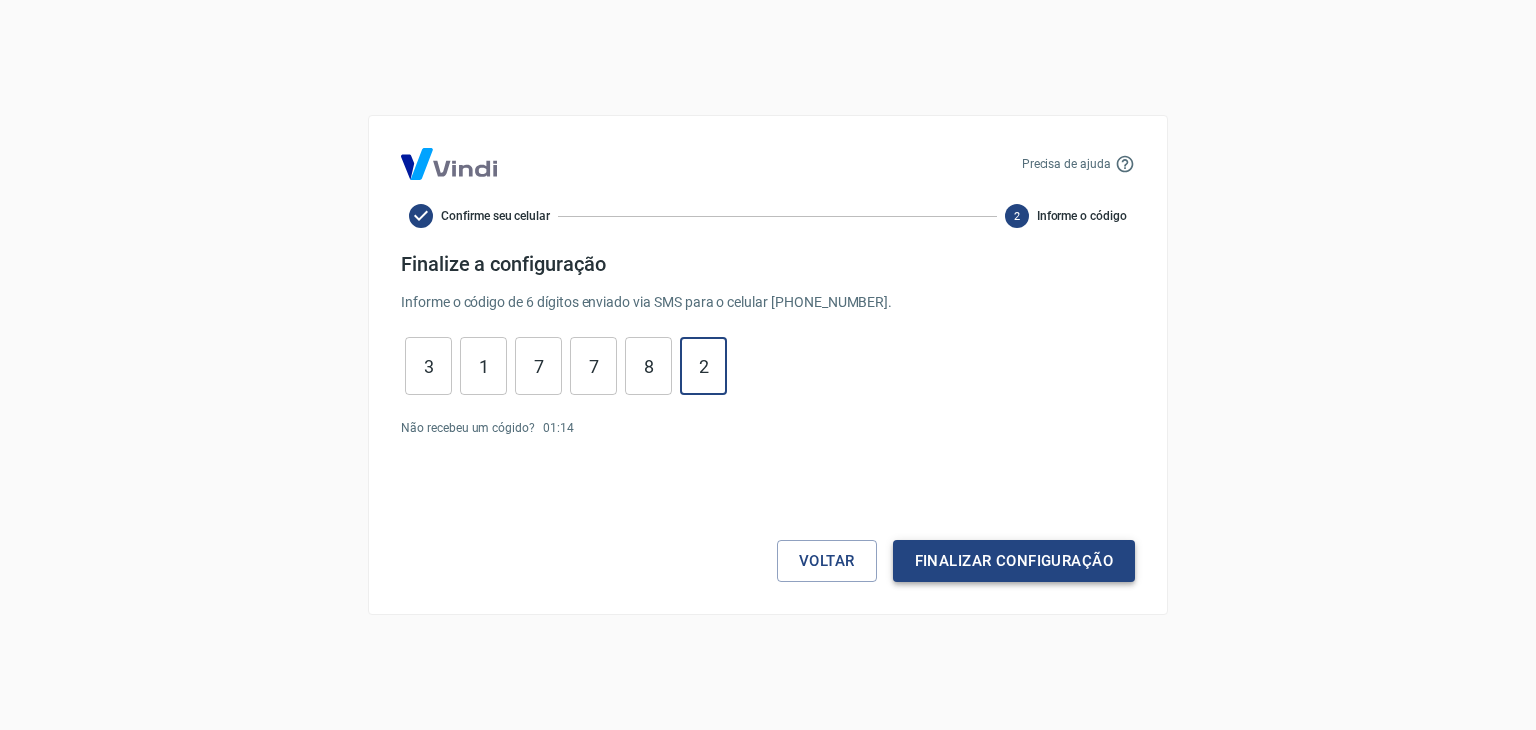 type on "2" 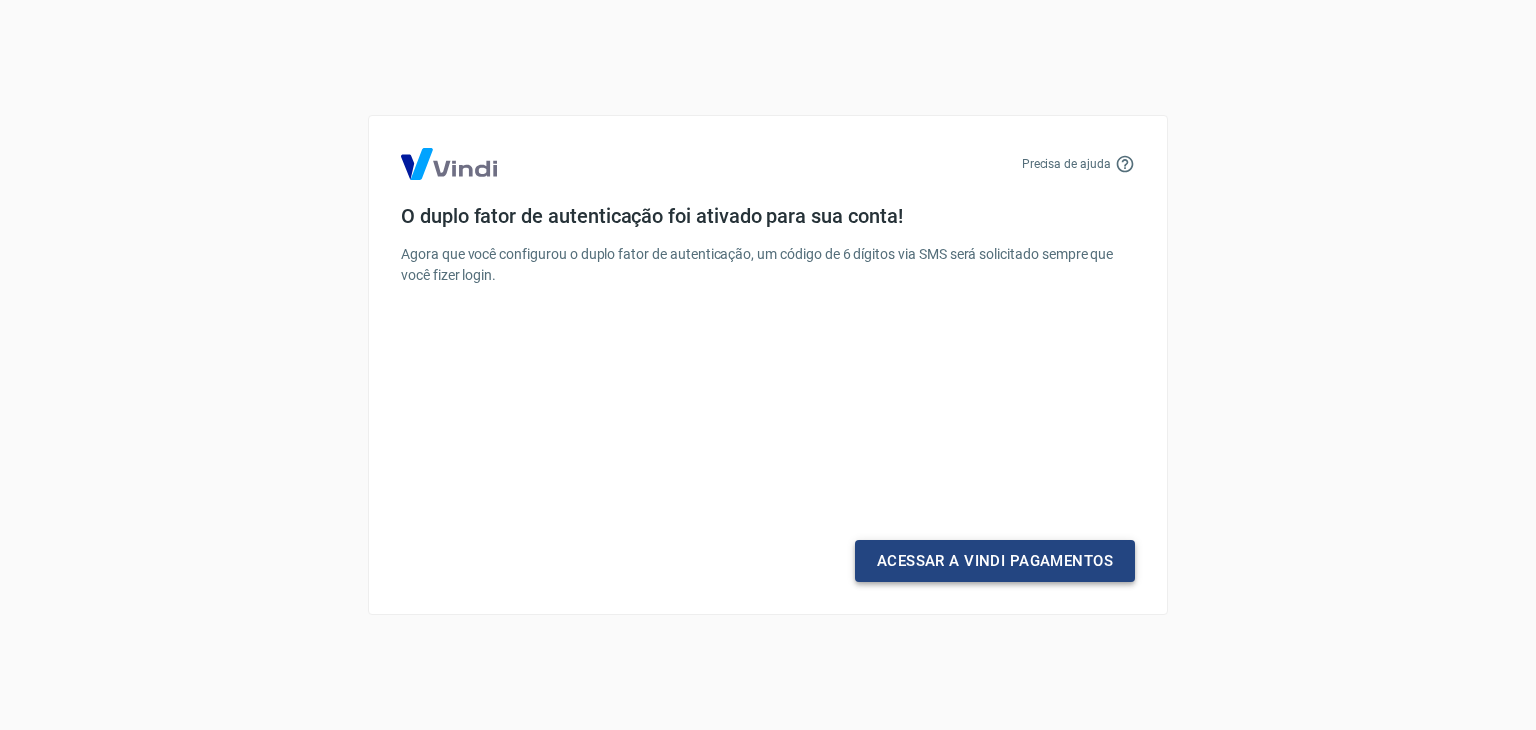 click on "Acessar a Vindi Pagamentos" at bounding box center (995, 561) 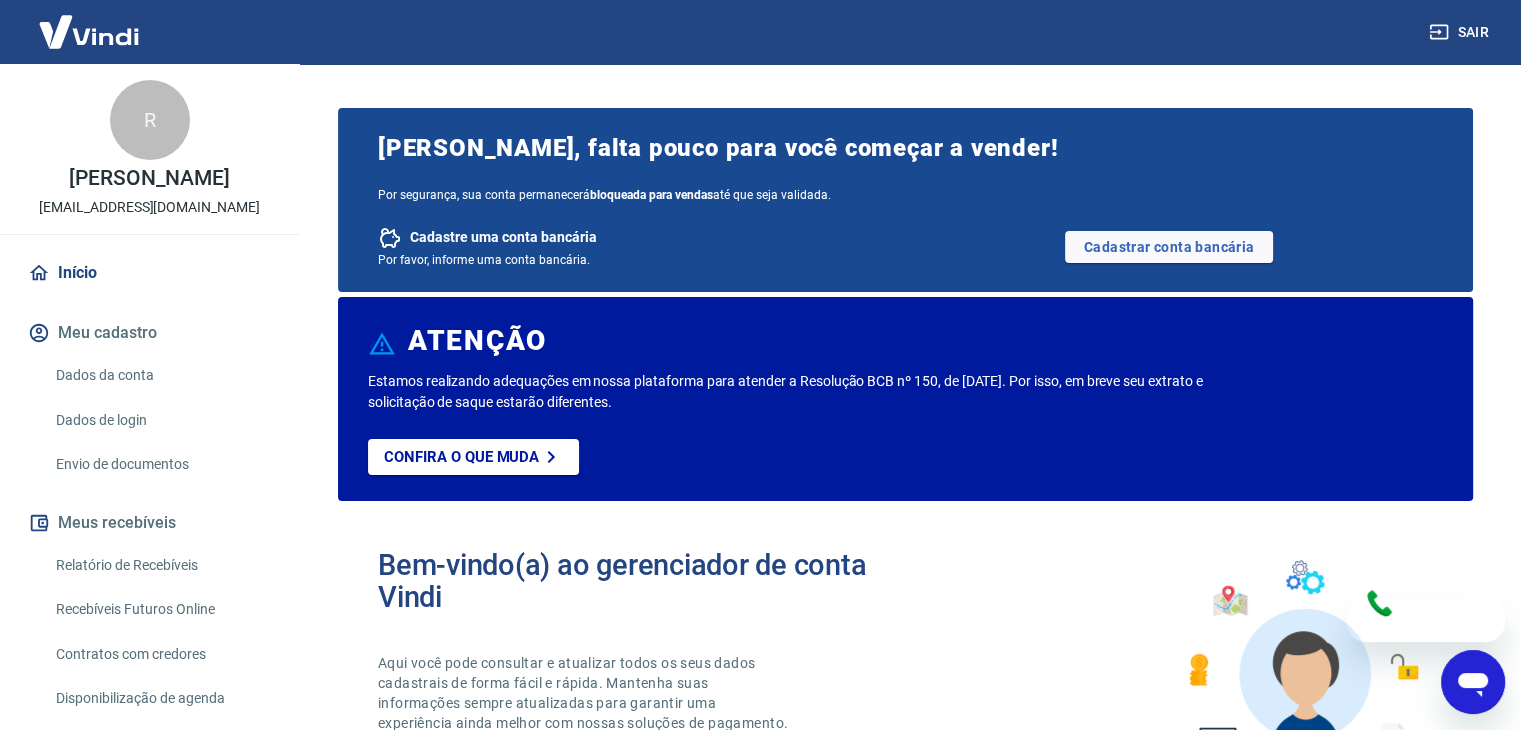 scroll, scrollTop: 0, scrollLeft: 0, axis: both 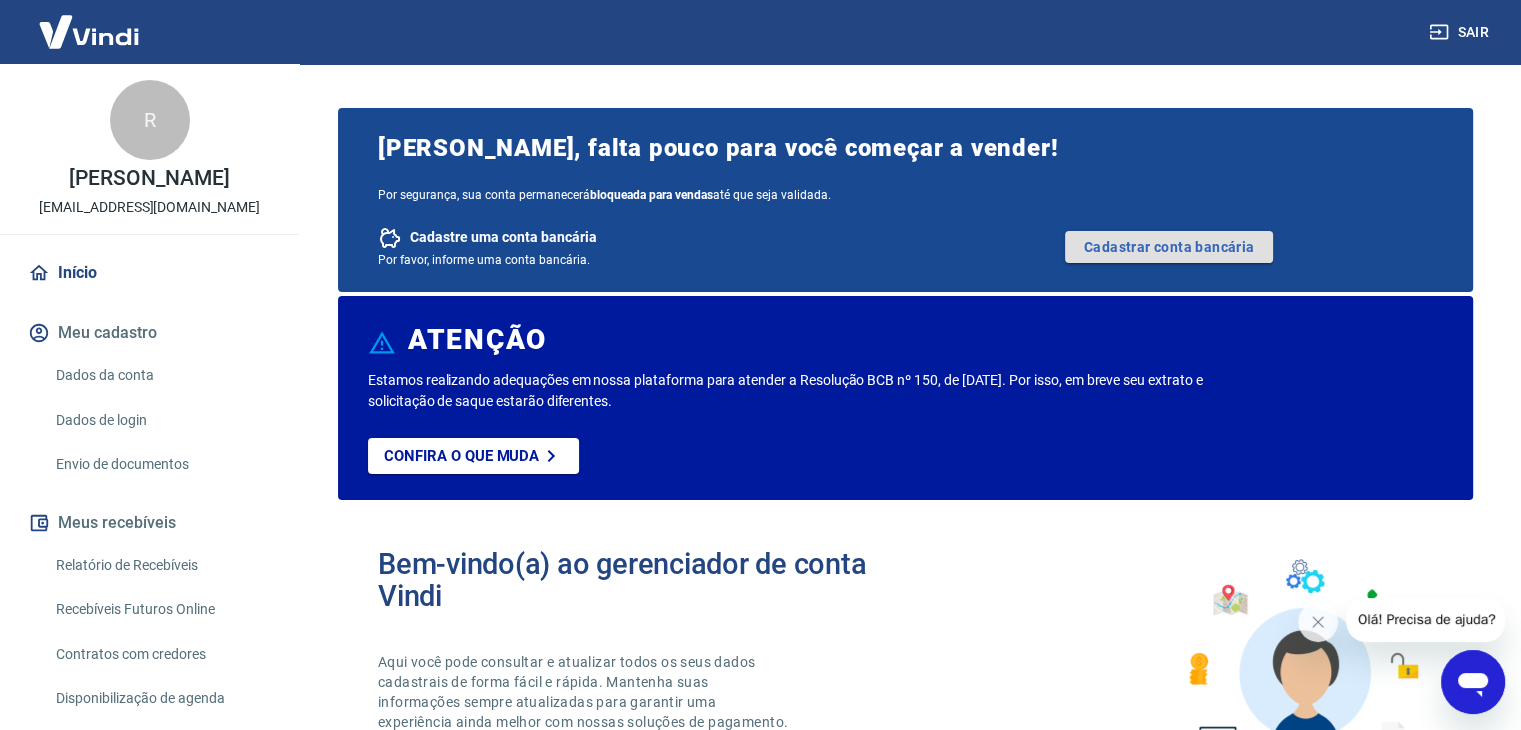 click on "Cadastrar conta bancária" at bounding box center [1169, 247] 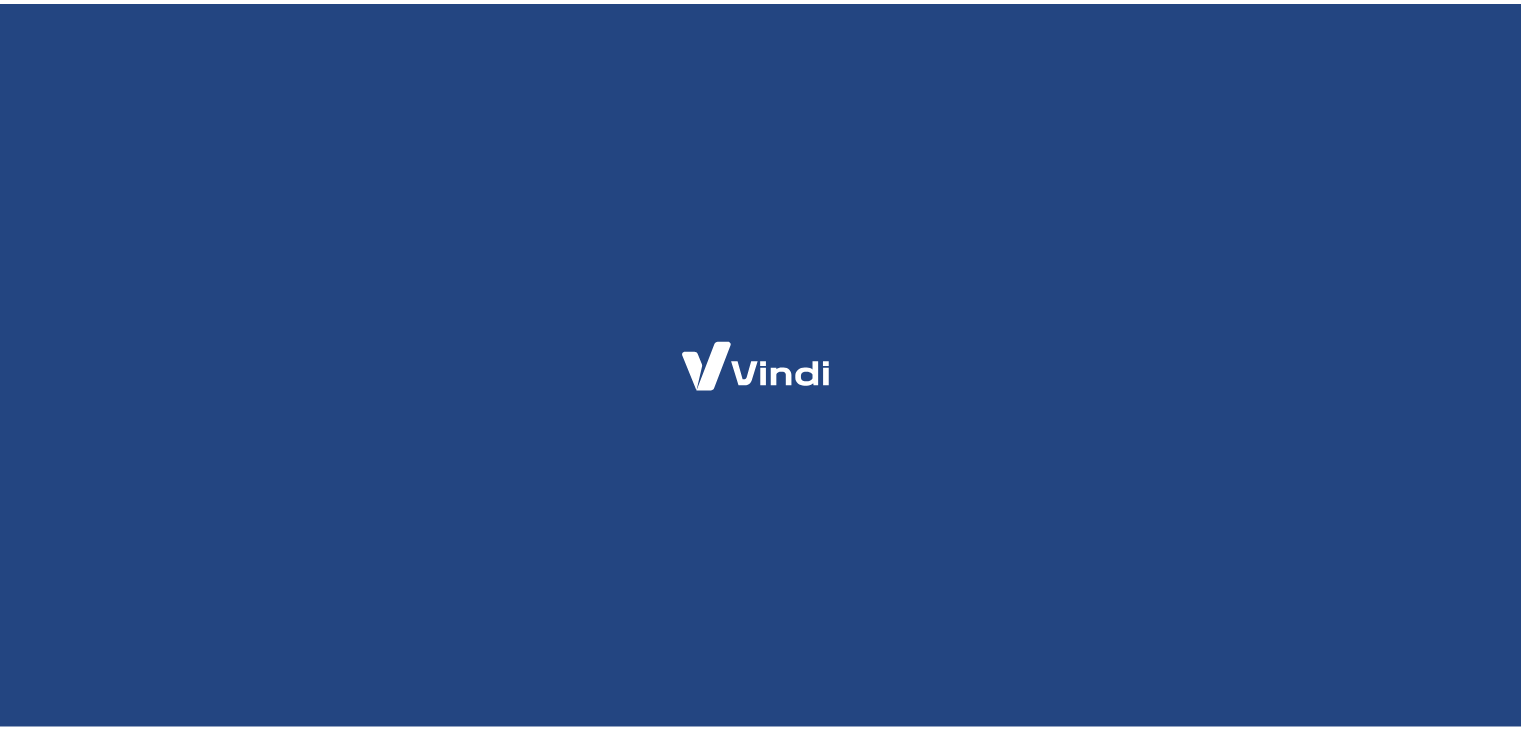 scroll, scrollTop: 0, scrollLeft: 0, axis: both 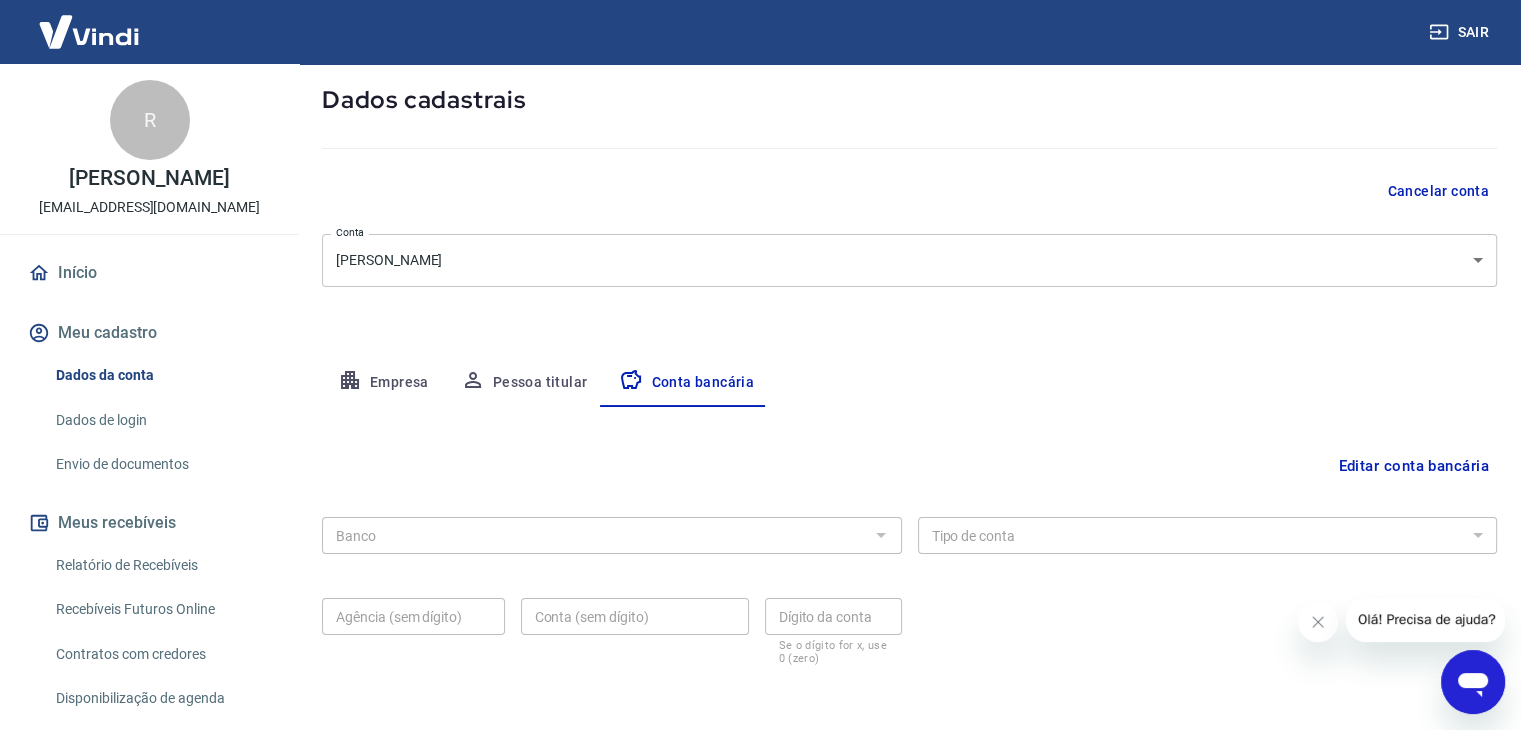 click on "Empresa" at bounding box center [383, 383] 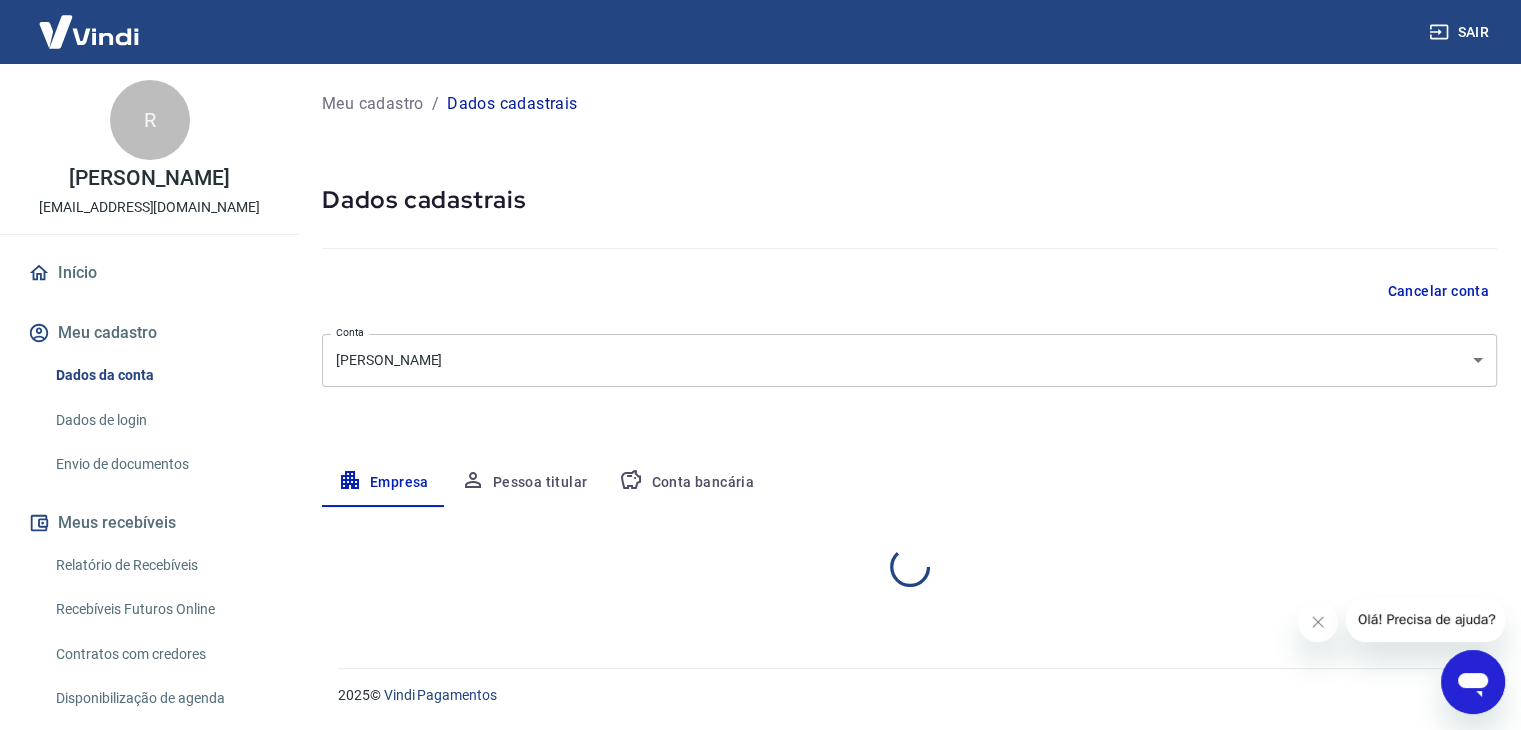scroll, scrollTop: 0, scrollLeft: 0, axis: both 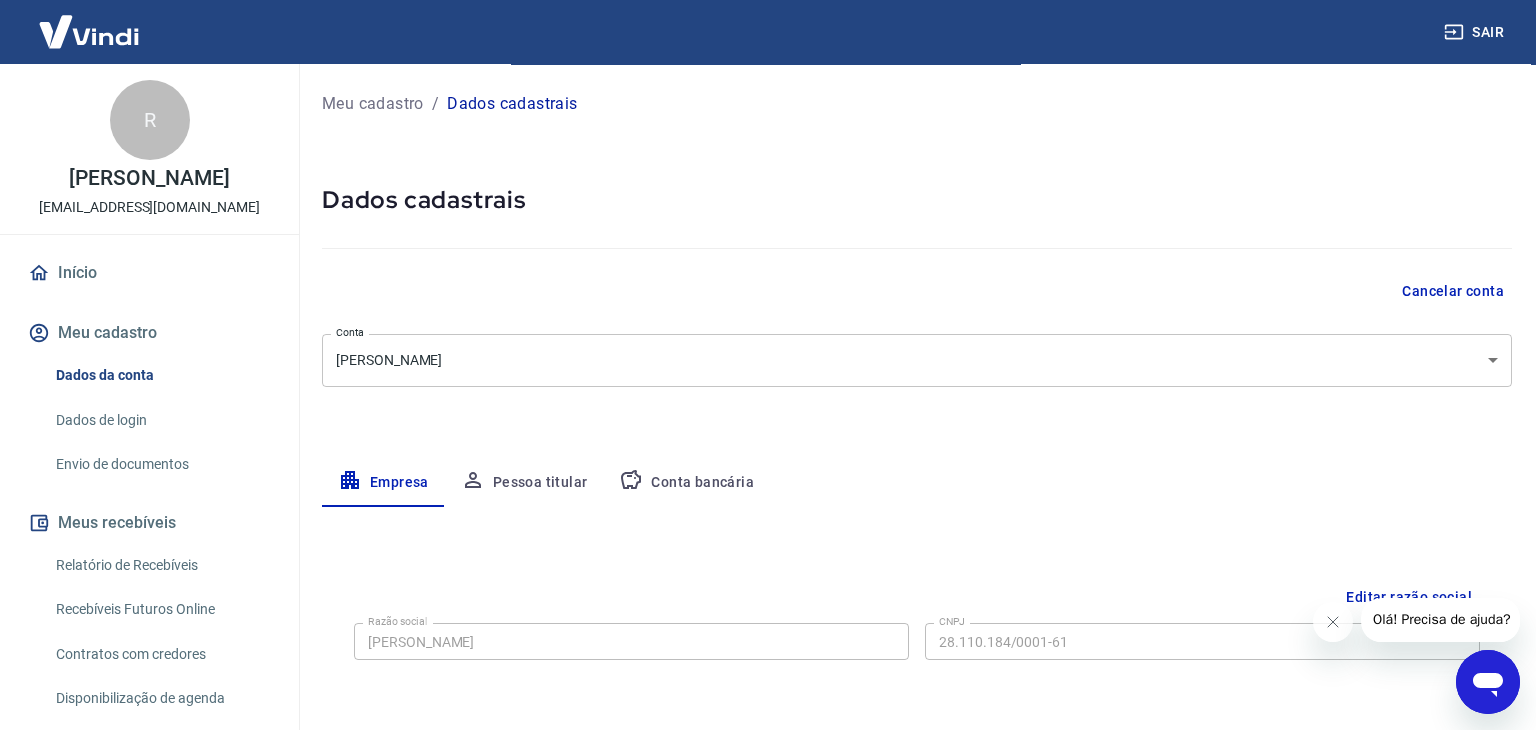 click on "Sair R [PERSON_NAME] [PERSON_NAME][EMAIL_ADDRESS][DOMAIN_NAME] Início Meu cadastro Dados da conta Dados de login Envio de documentos Meus recebíveis Relatório de Recebíveis Recebíveis Futuros Online Contratos com credores Disponibilização de agenda Segurança Fale conosco Meu cadastro / Dados cadastrais Dados cadastrais Cancelar conta Conta [PERSON_NAME] [object Object] Conta Empresa Pessoa titular Conta bancária Editar razão social Razão social [PERSON_NAME] social CNPJ 28.110.184/0001-61 CNPJ Endereço da empresa Editar endereço CEP 37145-000 CEP [GEOGRAPHIC_DATA] Rua Número 252 Número Complemento ***** Complemento Bairro [GEOGRAPHIC_DATA] Alterosa [GEOGRAPHIC_DATA] [GEOGRAPHIC_DATA] [GEOGRAPHIC_DATA] [GEOGRAPHIC_DATA] [GEOGRAPHIC_DATA] [GEOGRAPHIC_DATA] [GEOGRAPHIC_DATA] [GEOGRAPHIC_DATA] [GEOGRAPHIC_DATA] [GEOGRAPHIC_DATA] [GEOGRAPHIC_DATA] [GEOGRAPHIC_DATA] [GEOGRAPHIC_DATA] [GEOGRAPHIC_DATA] [GEOGRAPHIC_DATA] [GEOGRAPHIC_DATA] [GEOGRAPHIC_DATA] [GEOGRAPHIC_DATA] [GEOGRAPHIC_DATA] [GEOGRAPHIC_DATA] [GEOGRAPHIC_DATA] [GEOGRAPHIC_DATA] [GEOGRAPHIC_DATA] [GEOGRAPHIC_DATA] [GEOGRAPHIC_DATA] [GEOGRAPHIC_DATA] Estado Dados da empresa 2025" at bounding box center [768, 365] 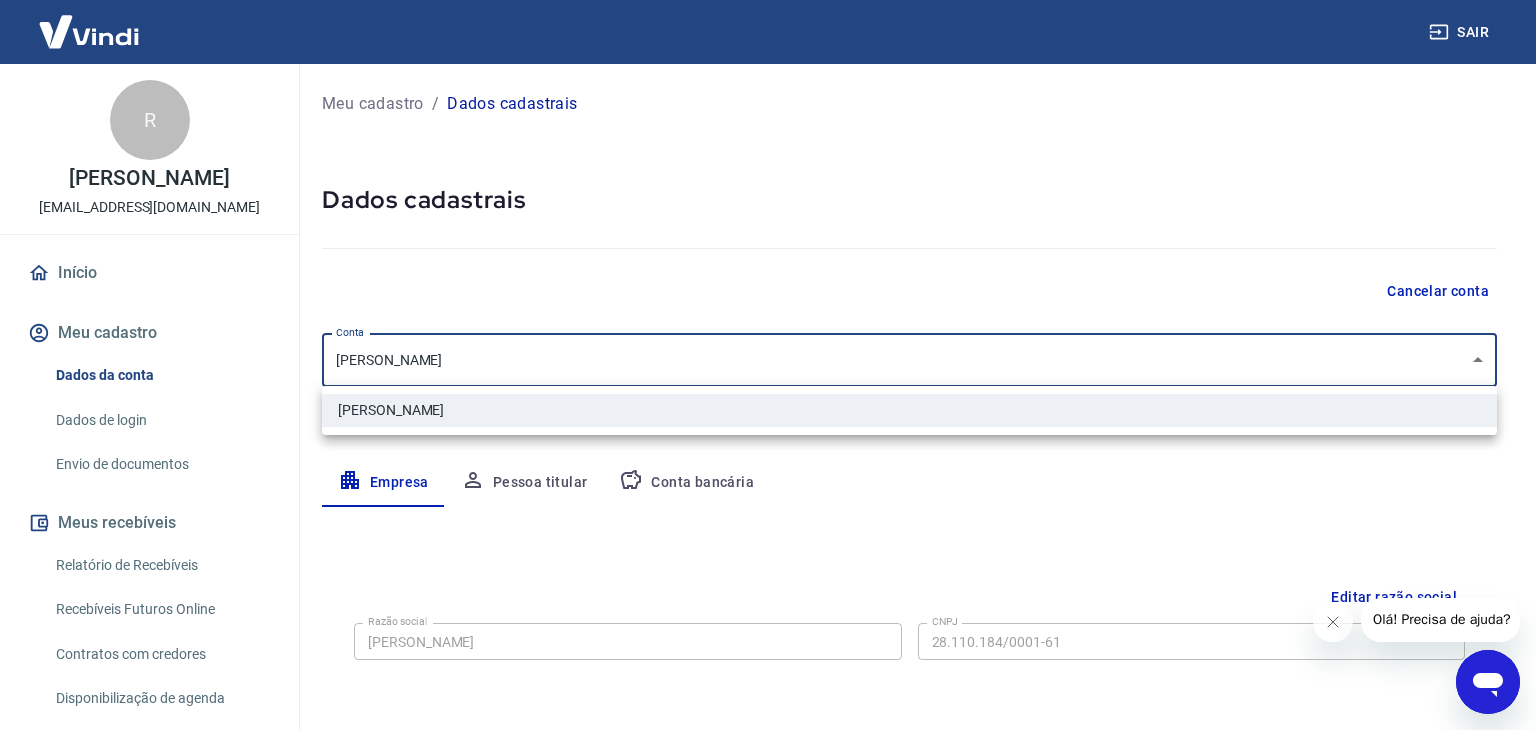 click at bounding box center [768, 365] 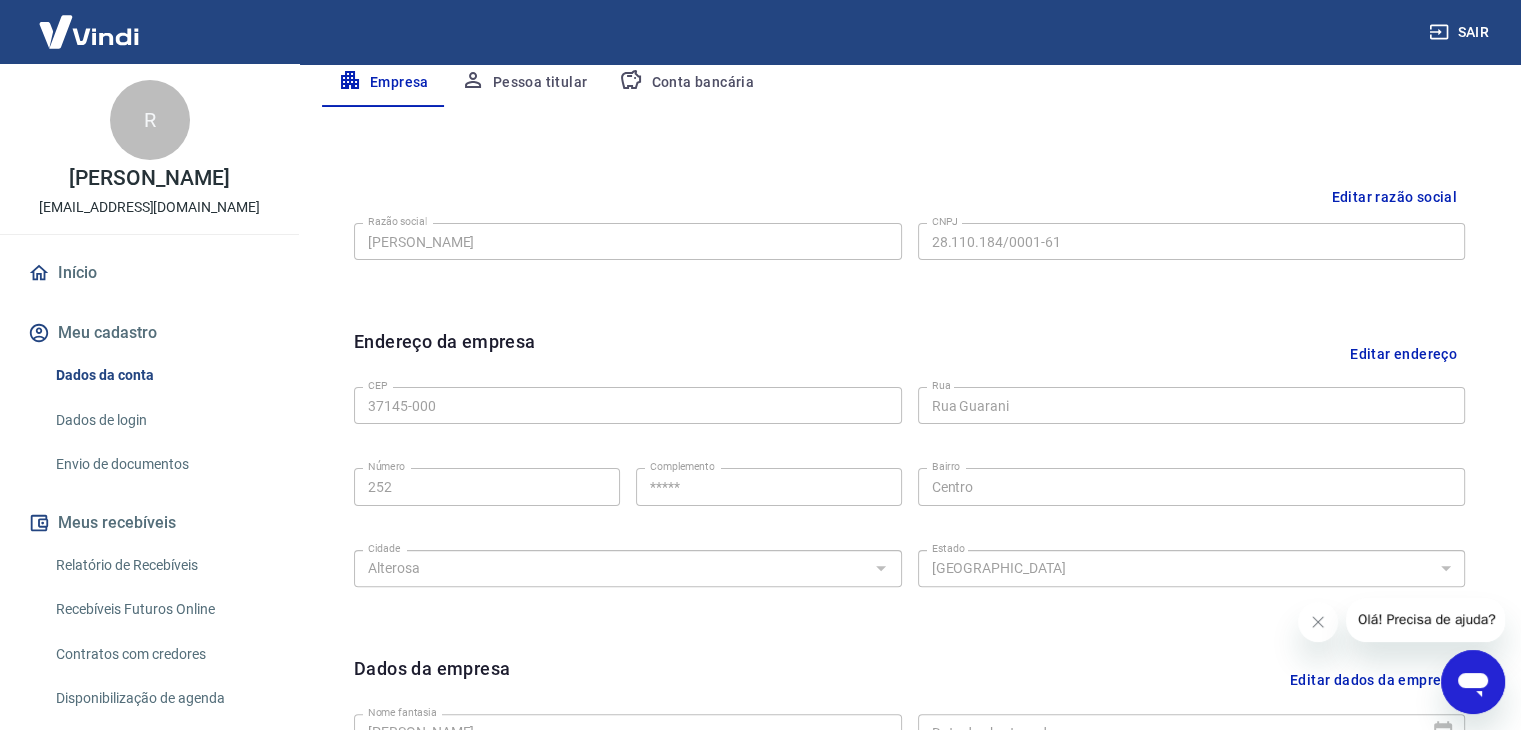 scroll, scrollTop: 500, scrollLeft: 0, axis: vertical 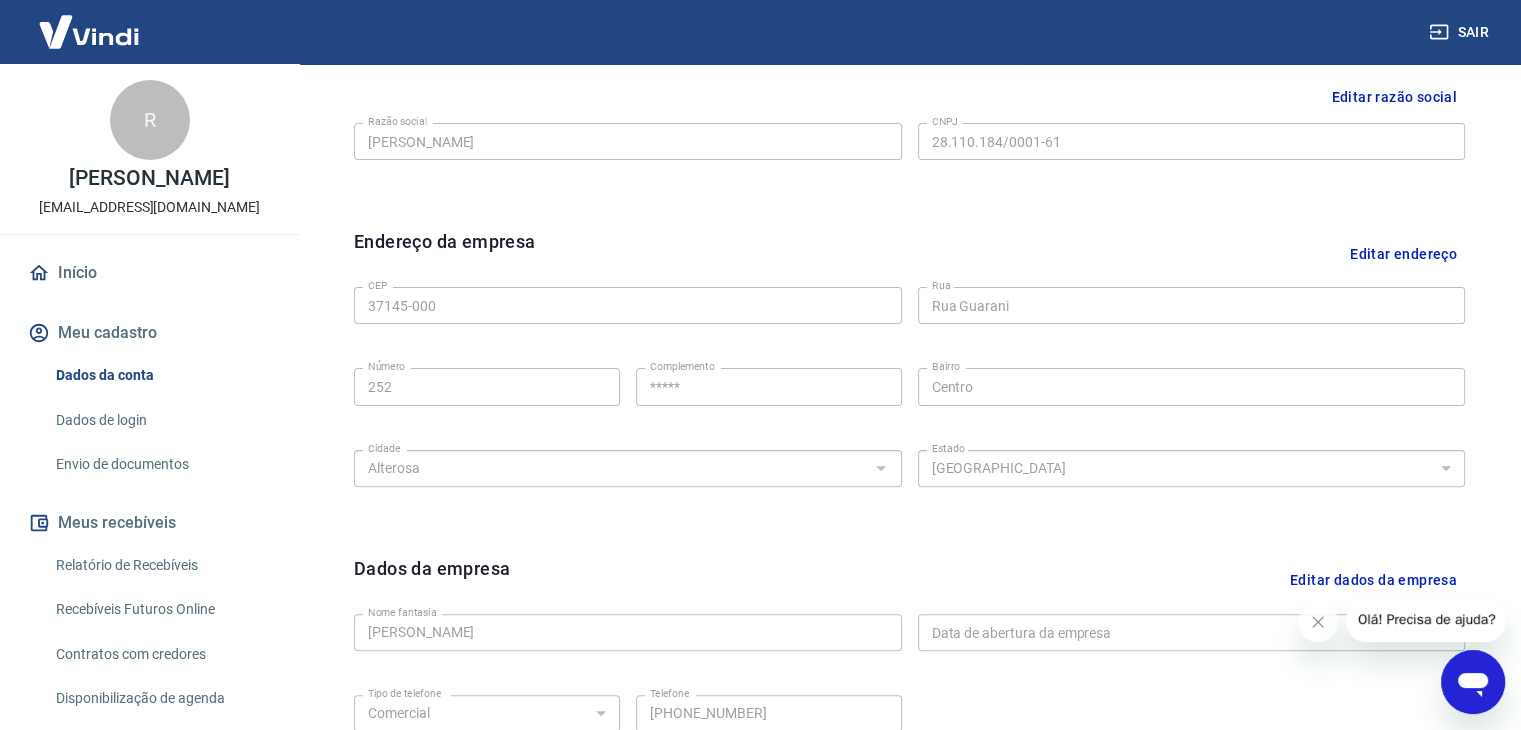 click on "Editar endereço" at bounding box center [1403, 253] 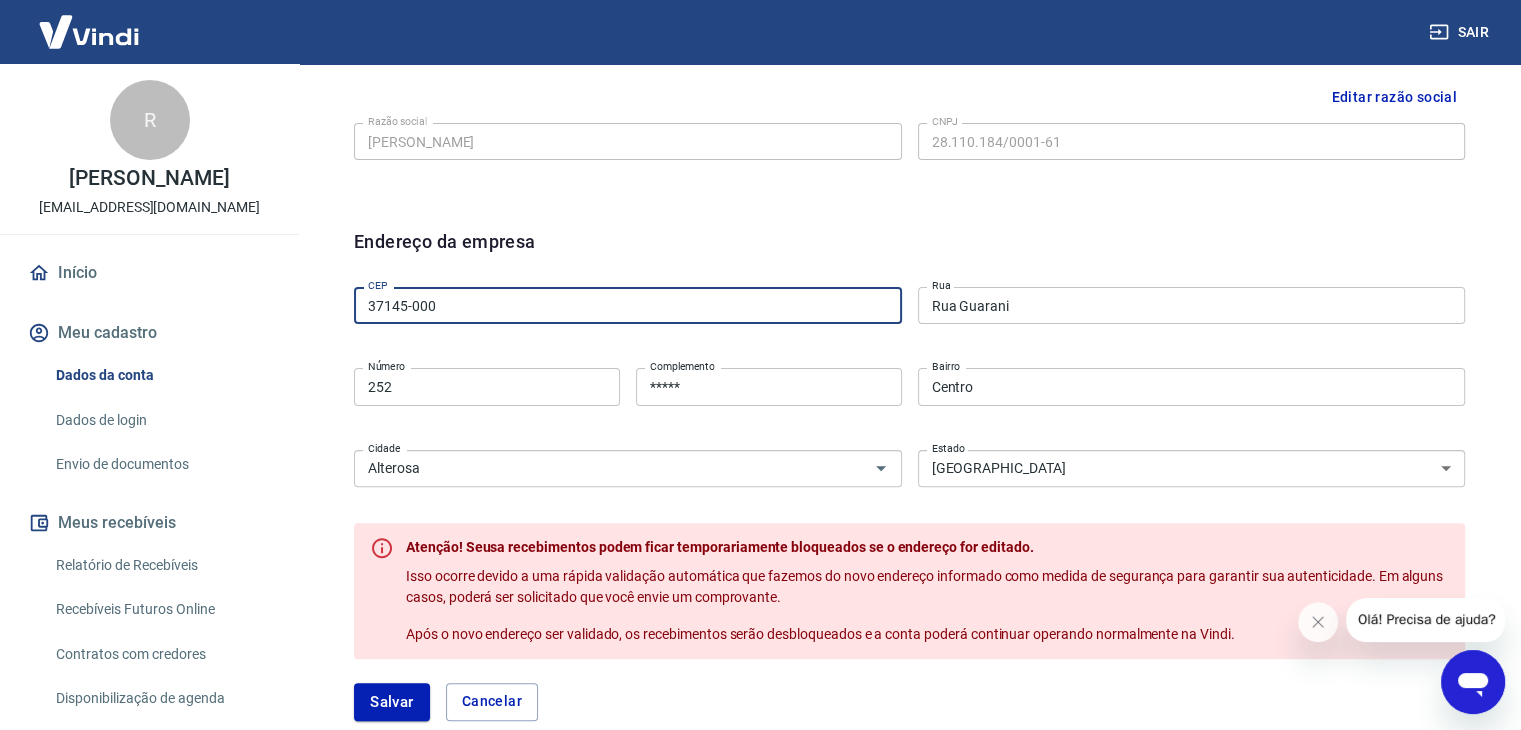 drag, startPoint x: 674, startPoint y: 307, endPoint x: 252, endPoint y: 244, distance: 426.6767 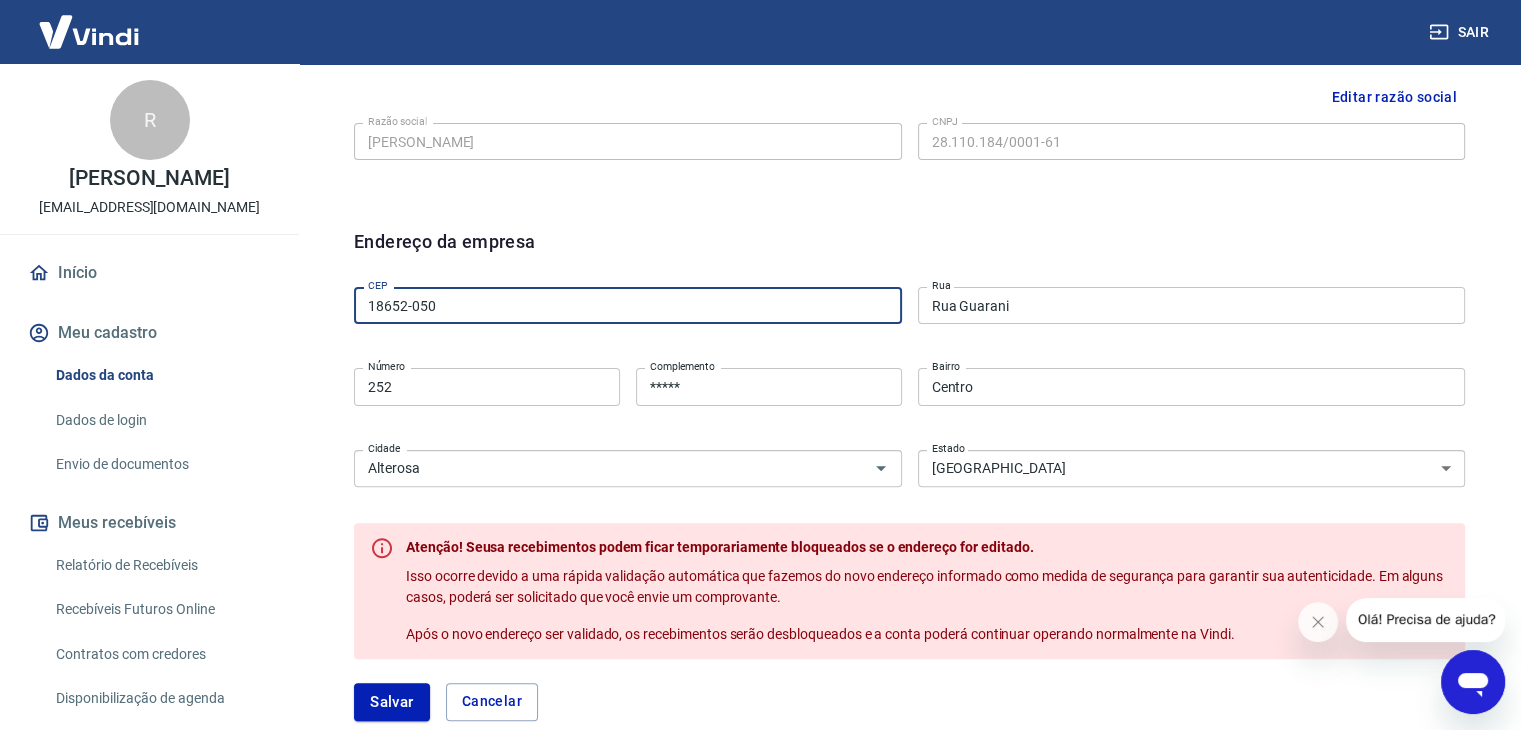 type on "18652-050" 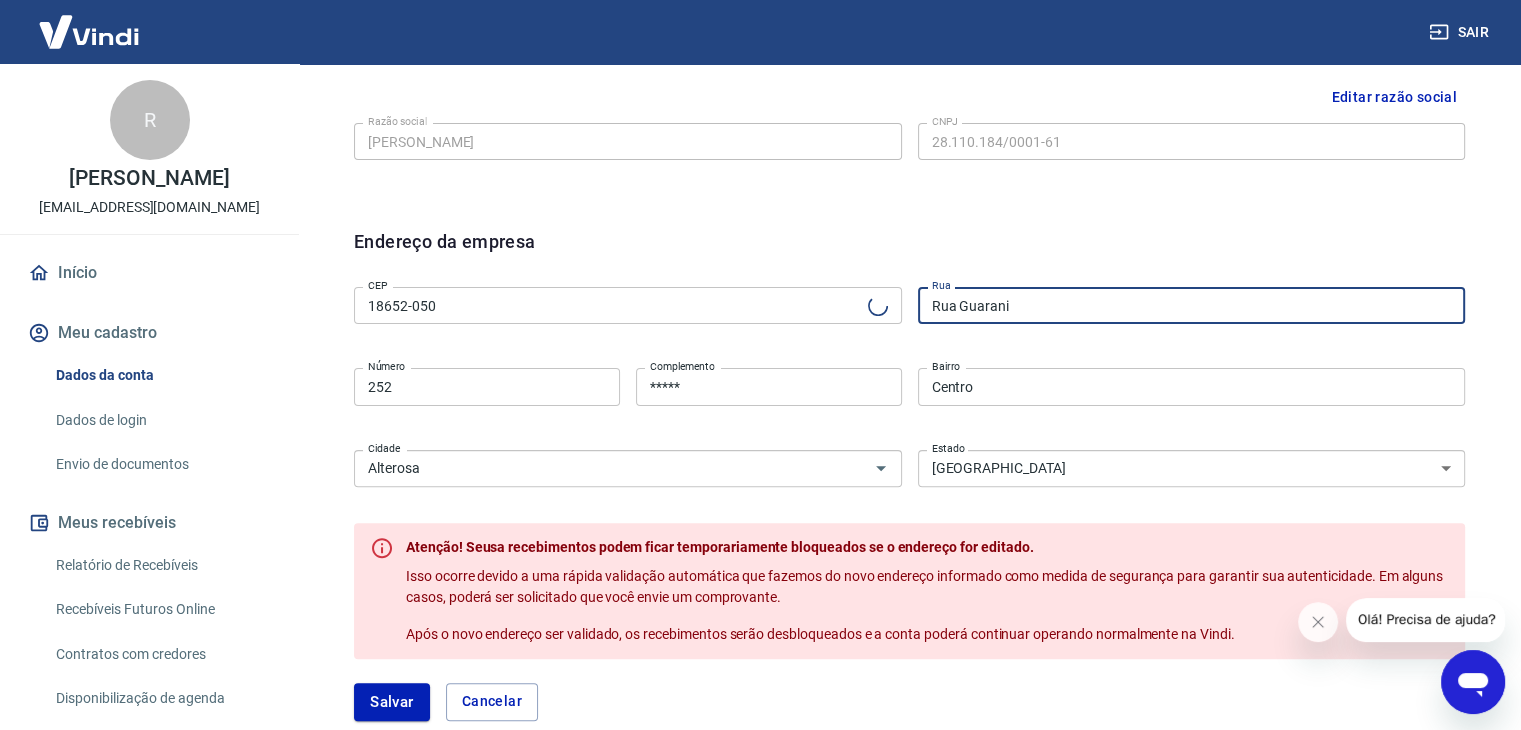 type on "[GEOGRAPHIC_DATA][PERSON_NAME]" 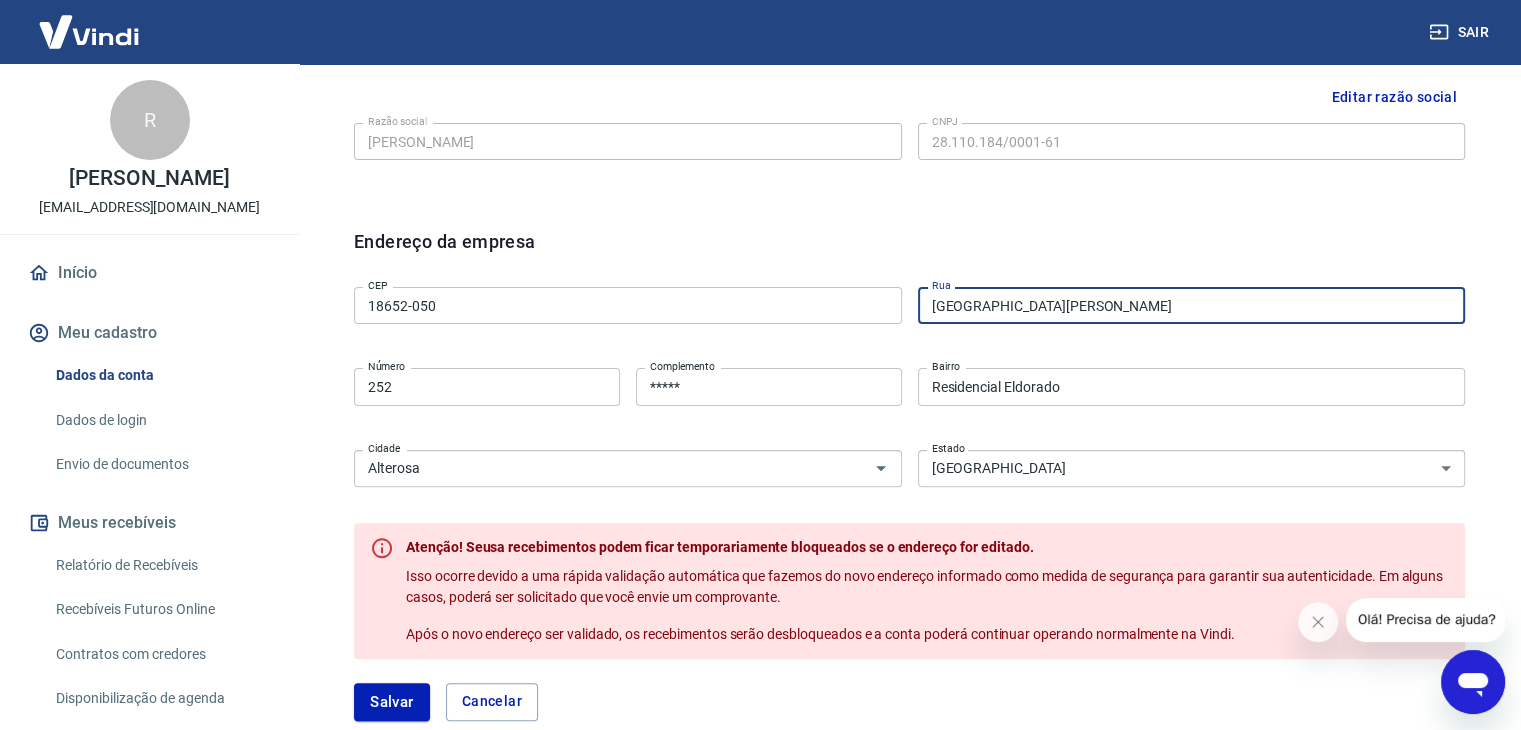 type on "São Manuel" 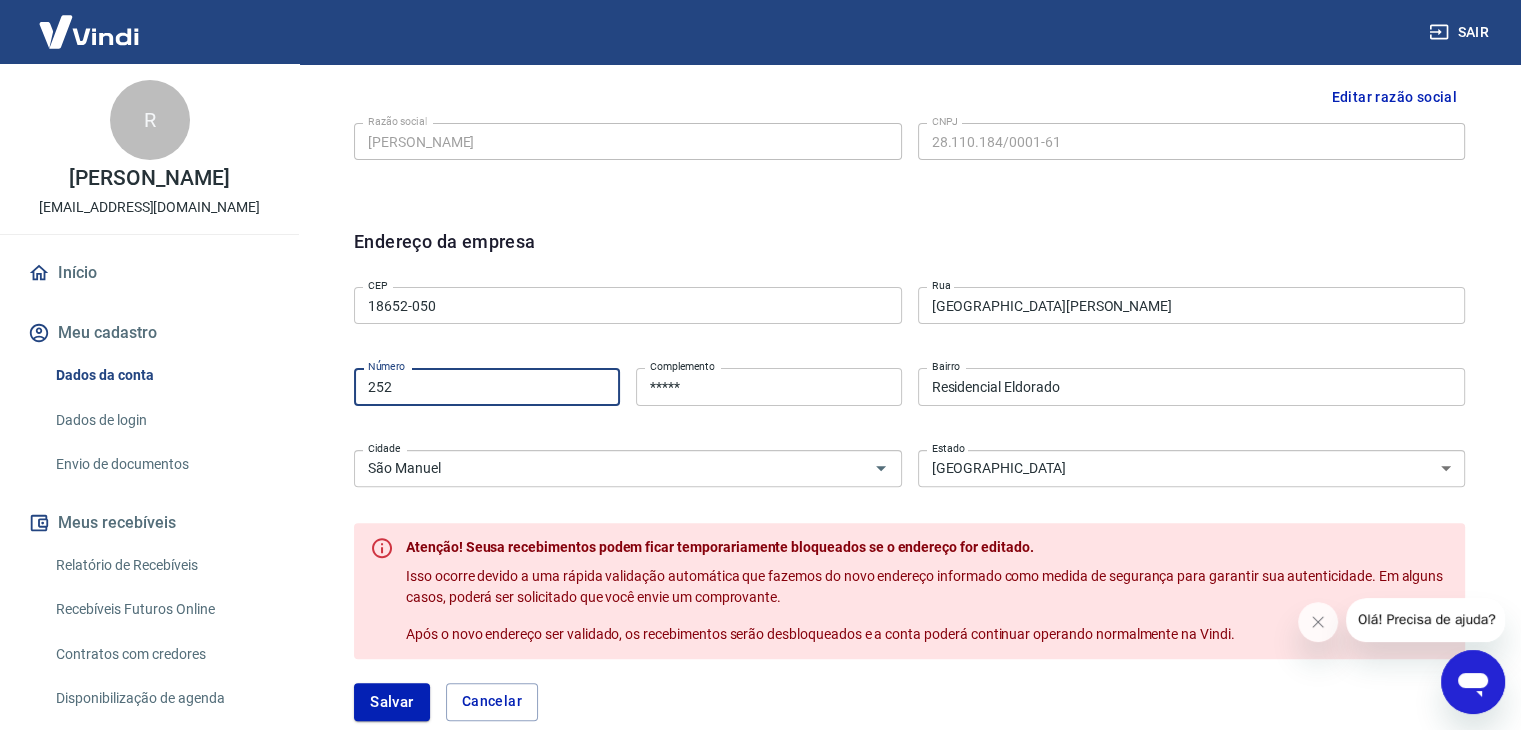 drag, startPoint x: 460, startPoint y: 384, endPoint x: 266, endPoint y: 345, distance: 197.88127 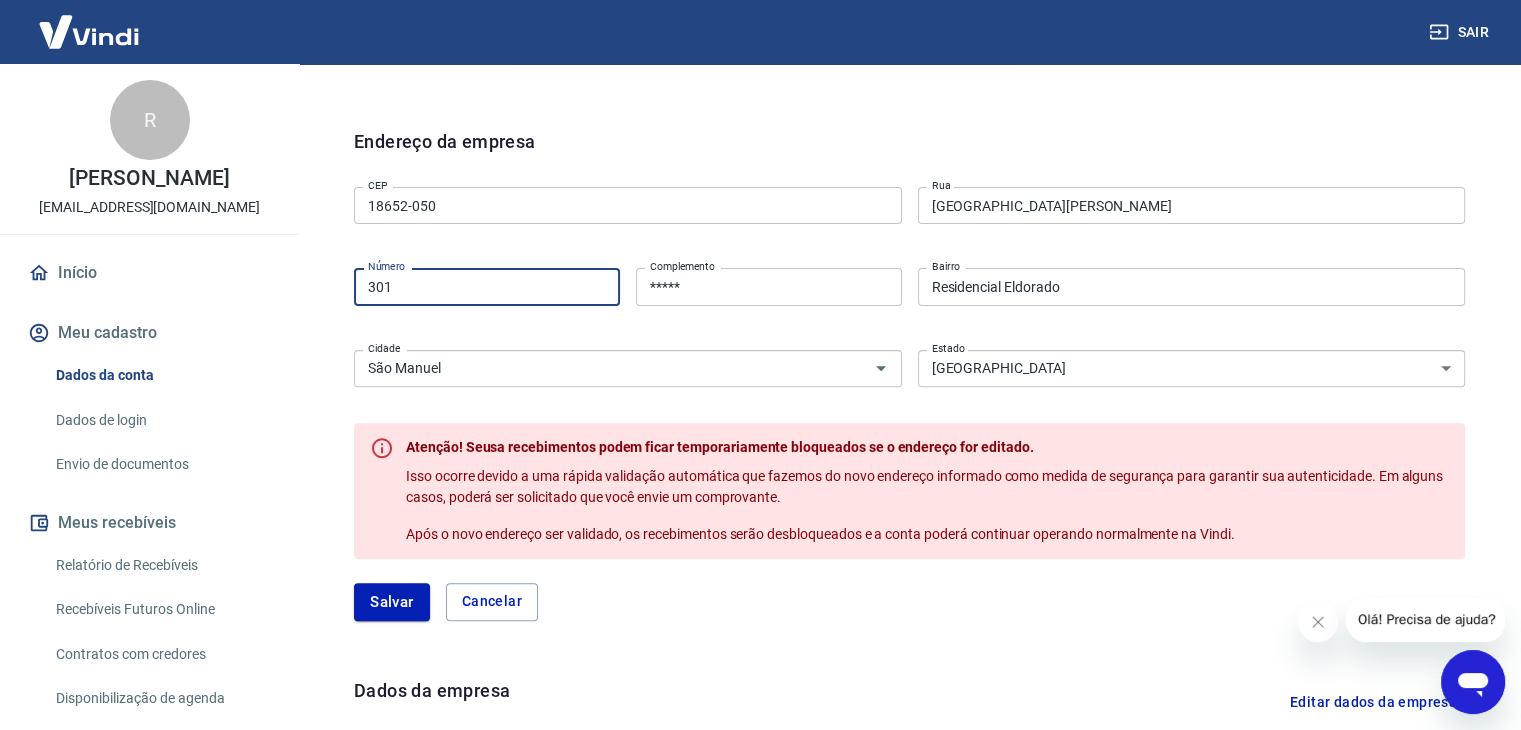 scroll, scrollTop: 700, scrollLeft: 0, axis: vertical 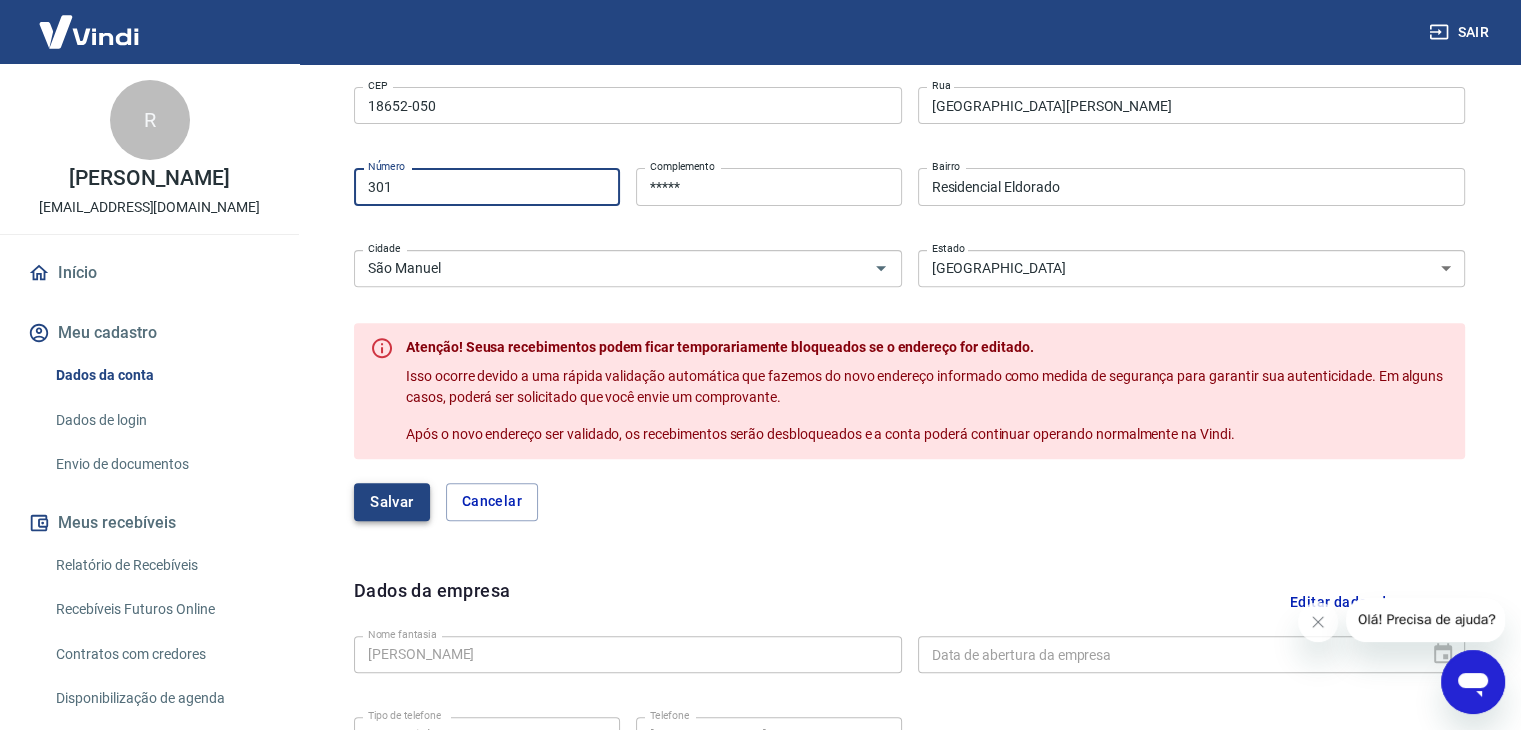 type on "301" 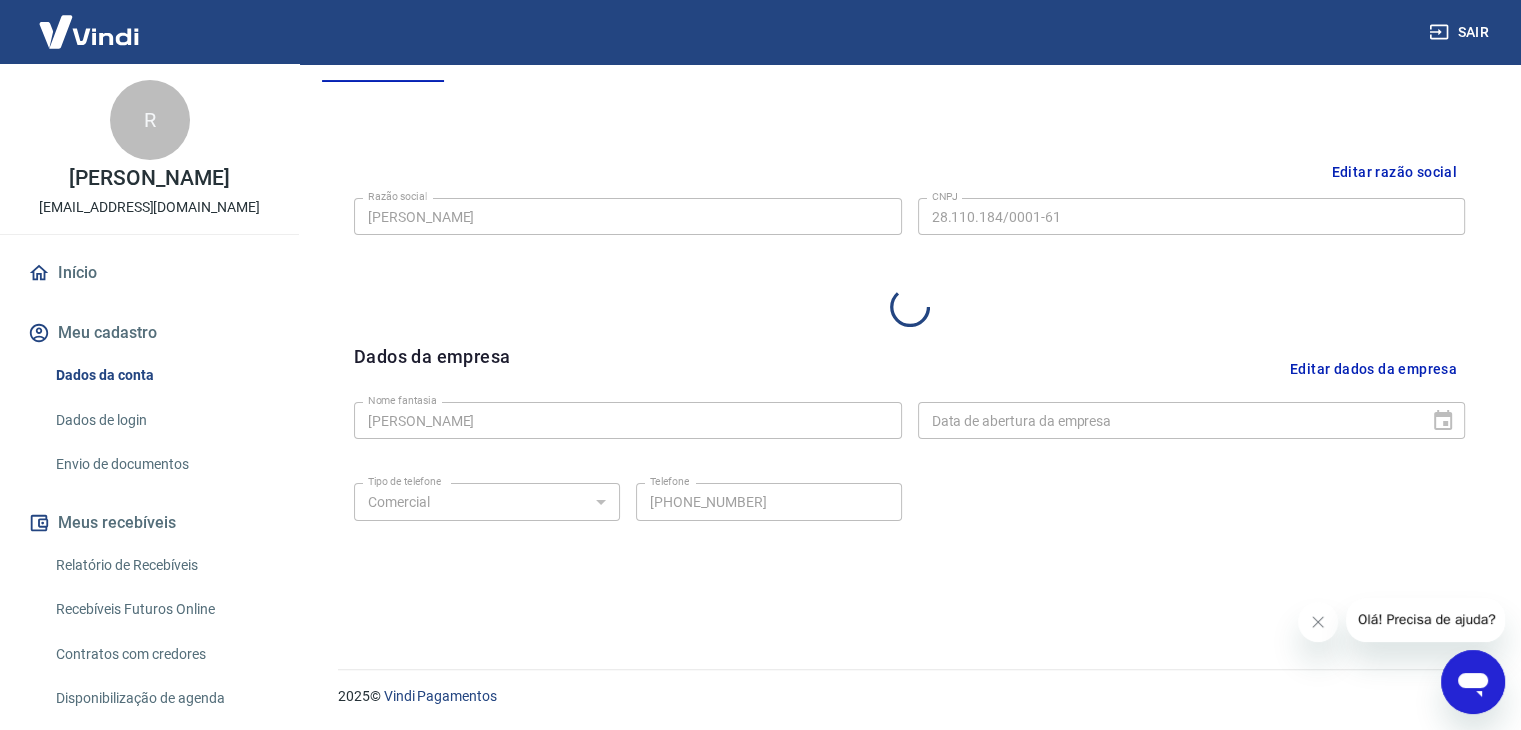 scroll, scrollTop: 700, scrollLeft: 0, axis: vertical 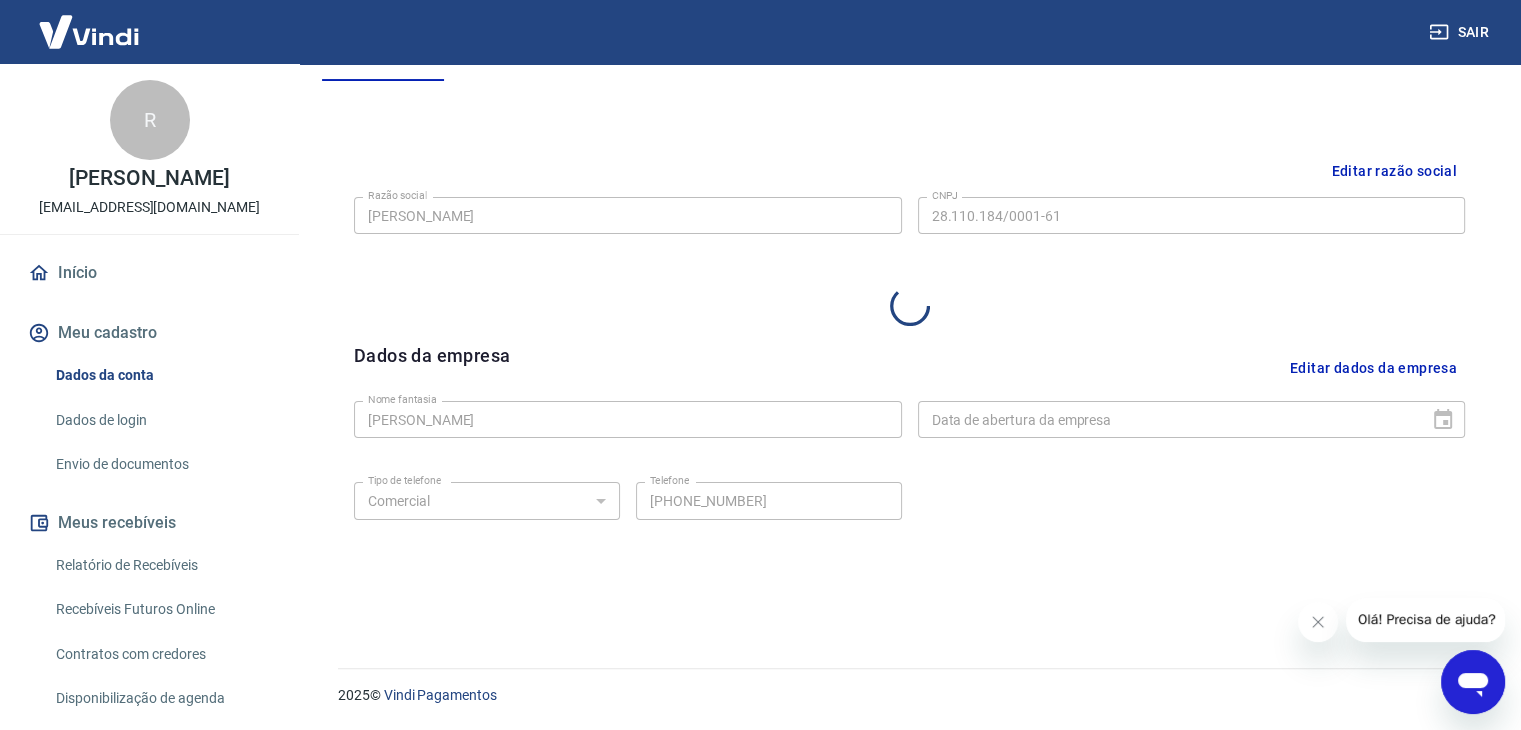 select on "SP" 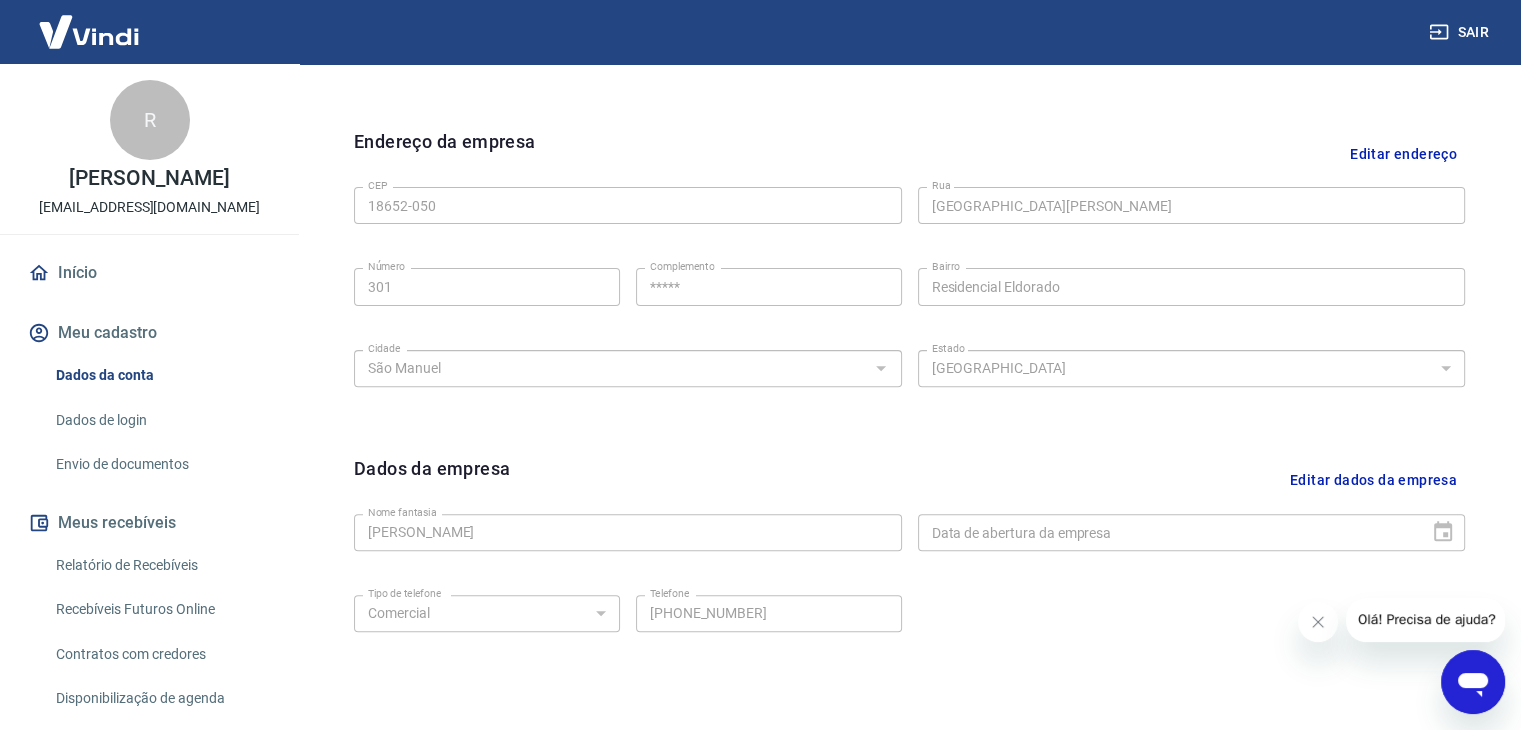 scroll, scrollTop: 700, scrollLeft: 0, axis: vertical 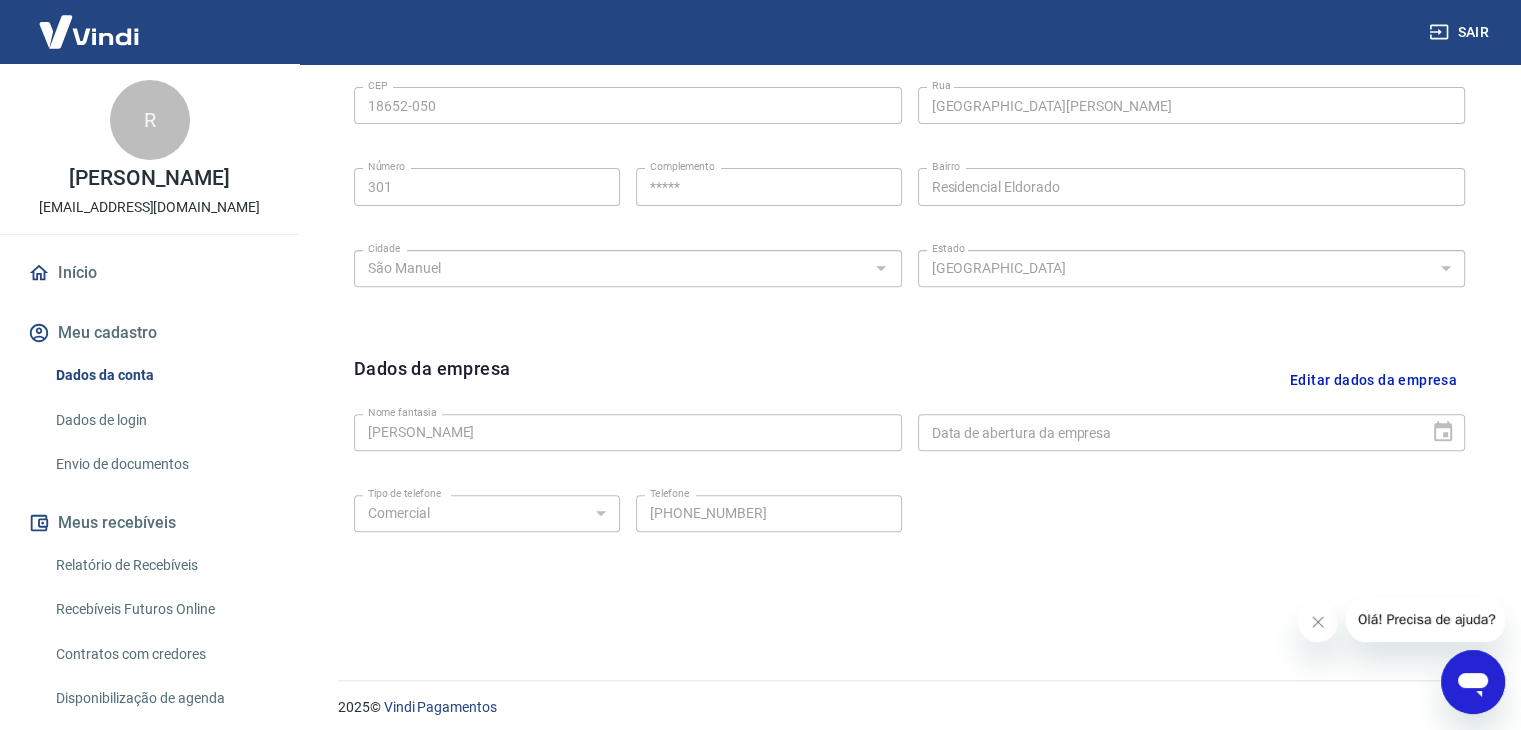 click on "Data de abertura da empresa" at bounding box center (1192, 432) 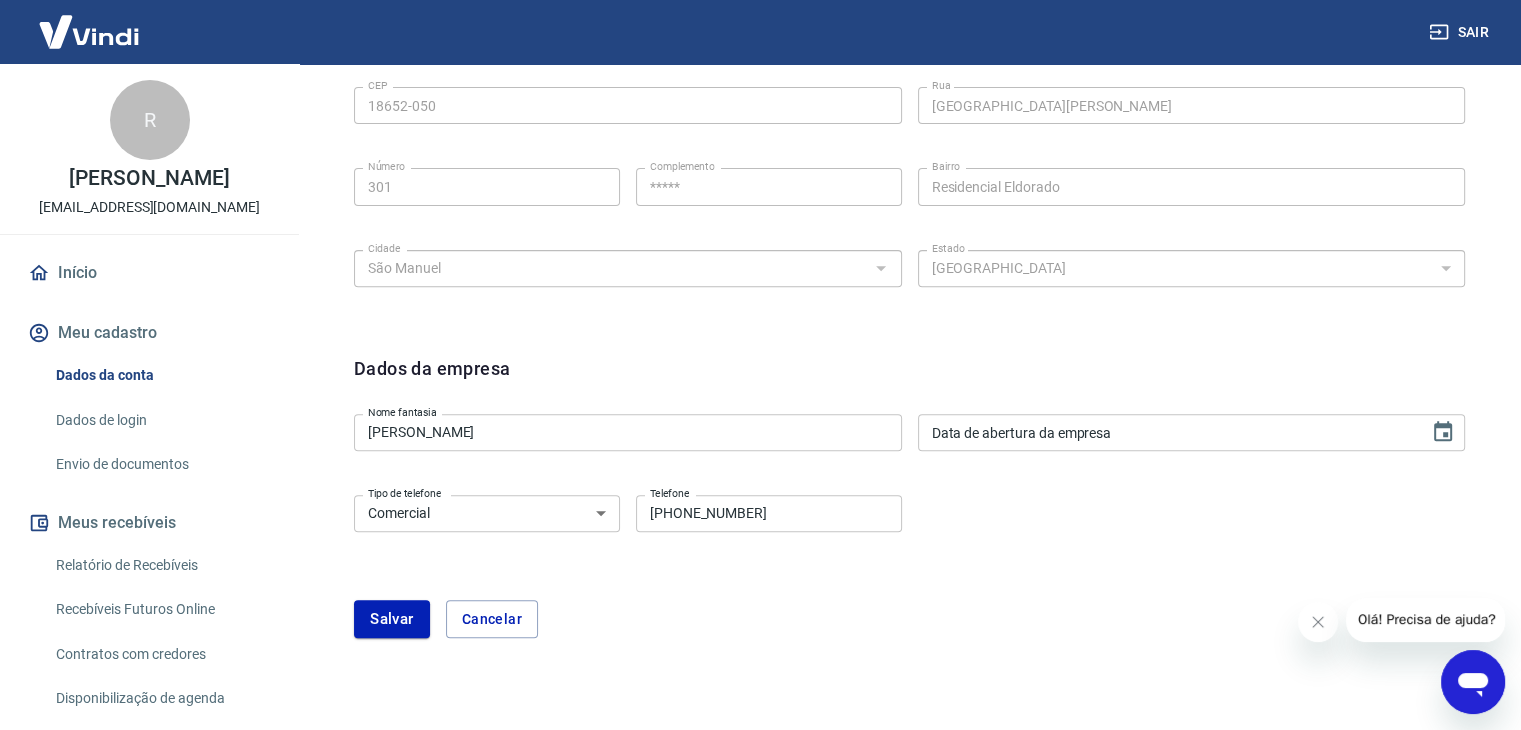 scroll, scrollTop: 773, scrollLeft: 0, axis: vertical 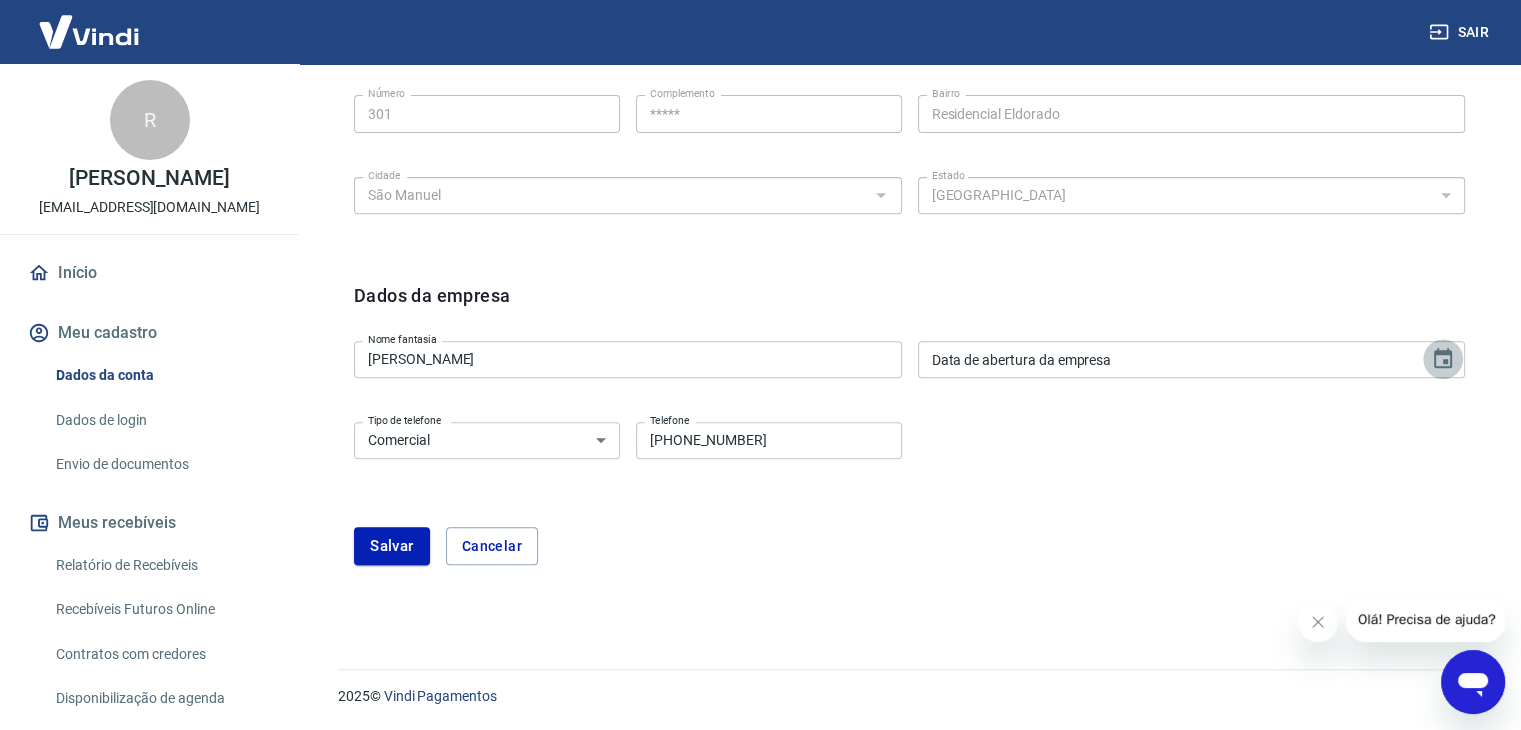 click 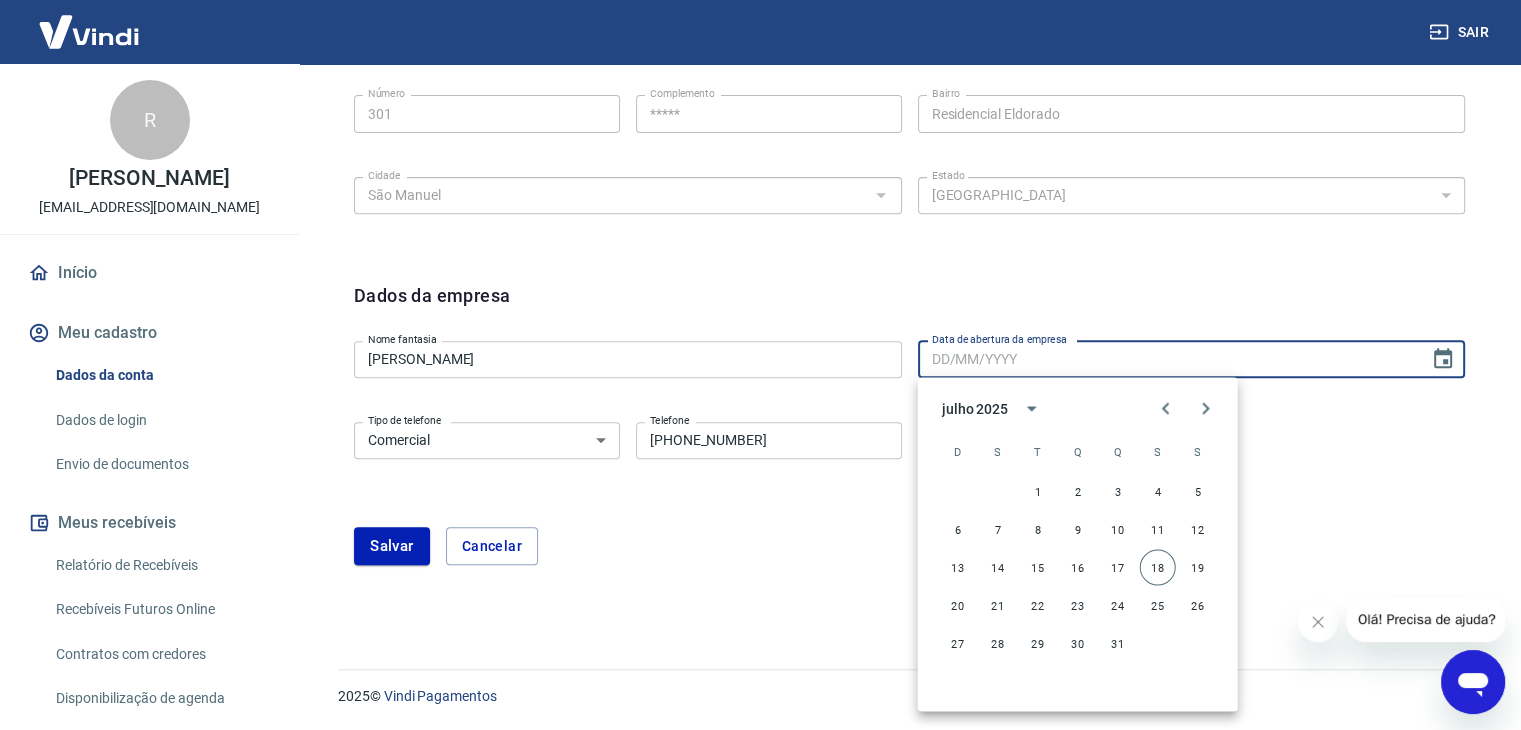 click on "Data de abertura da empresa" at bounding box center (1167, 359) 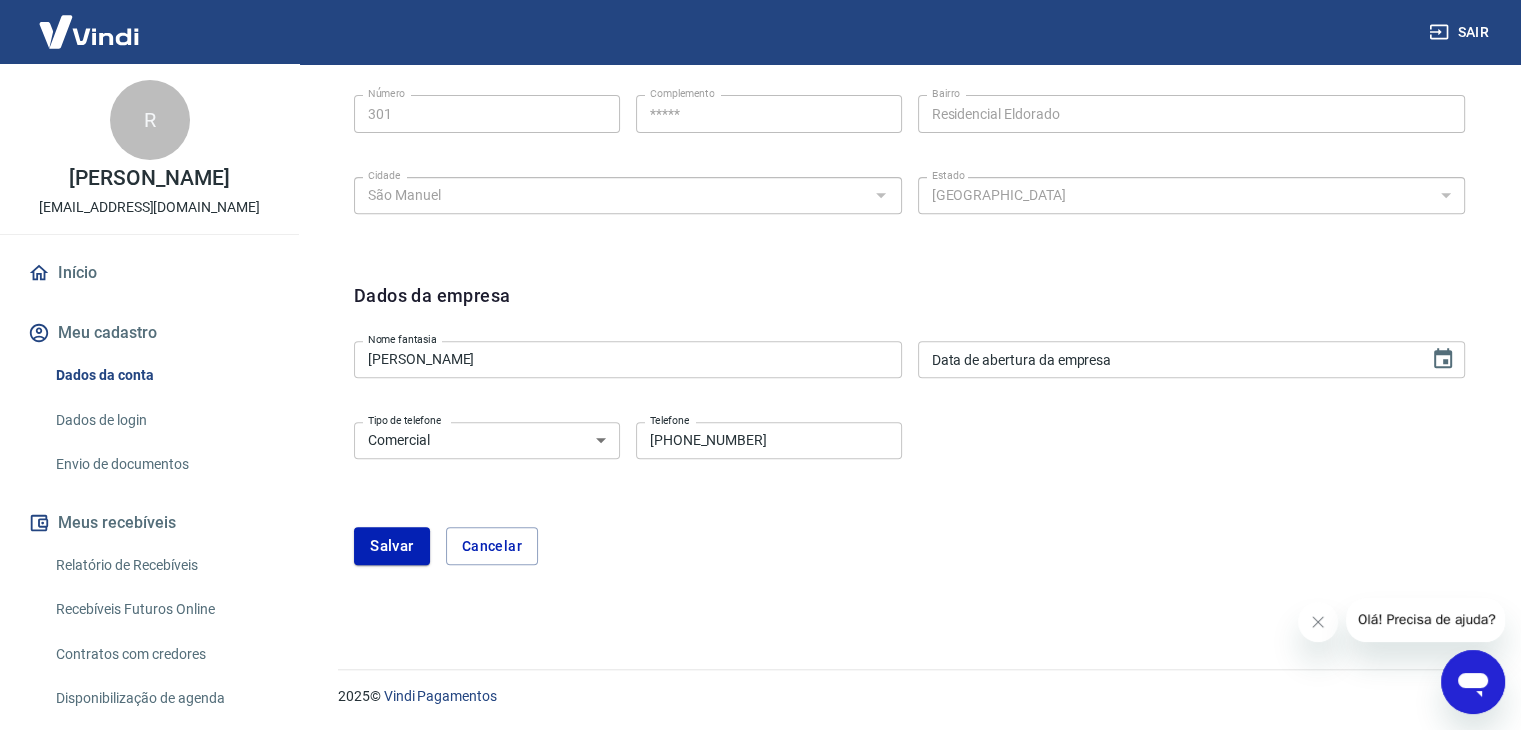 click on "Data de abertura da empresa" at bounding box center (1167, 359) 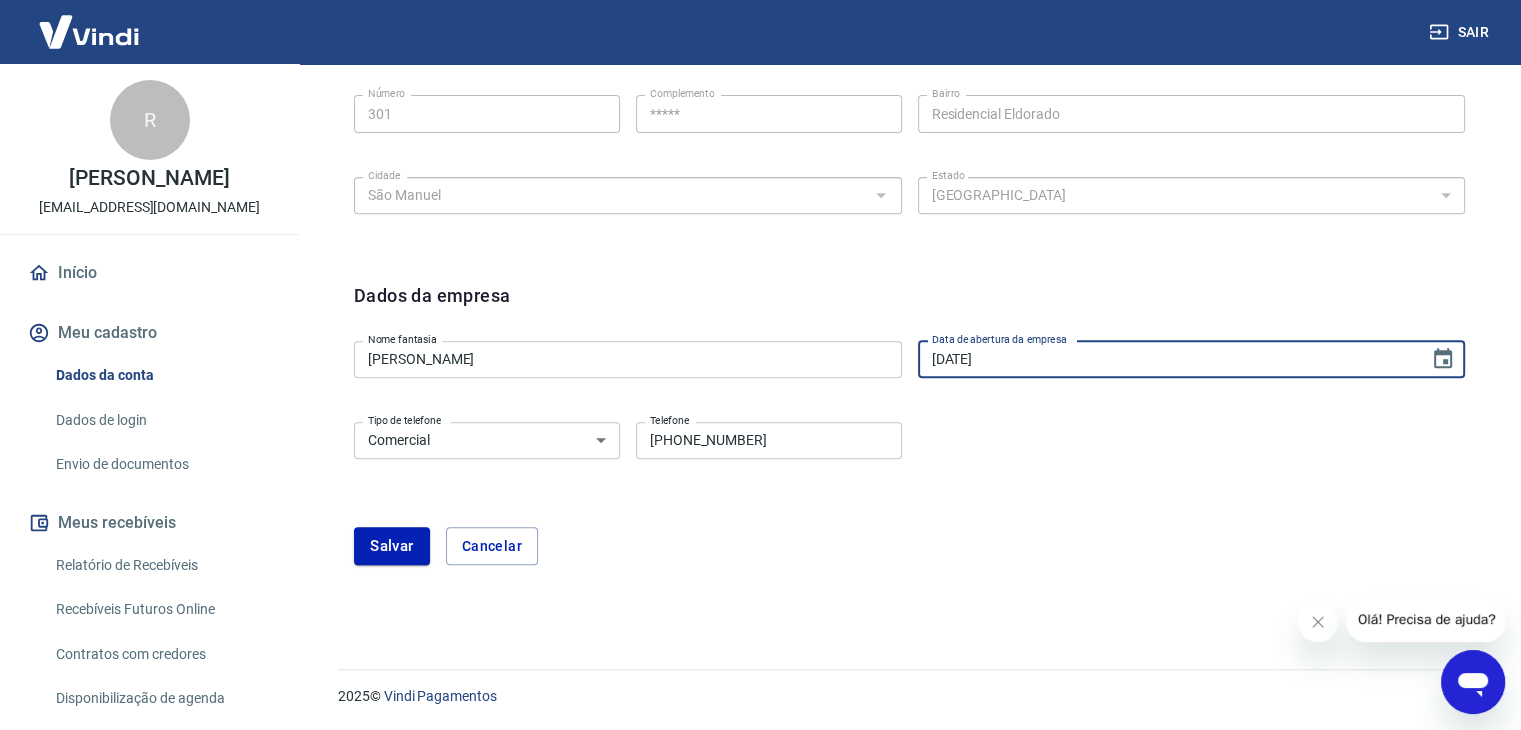 type on "[DATE]" 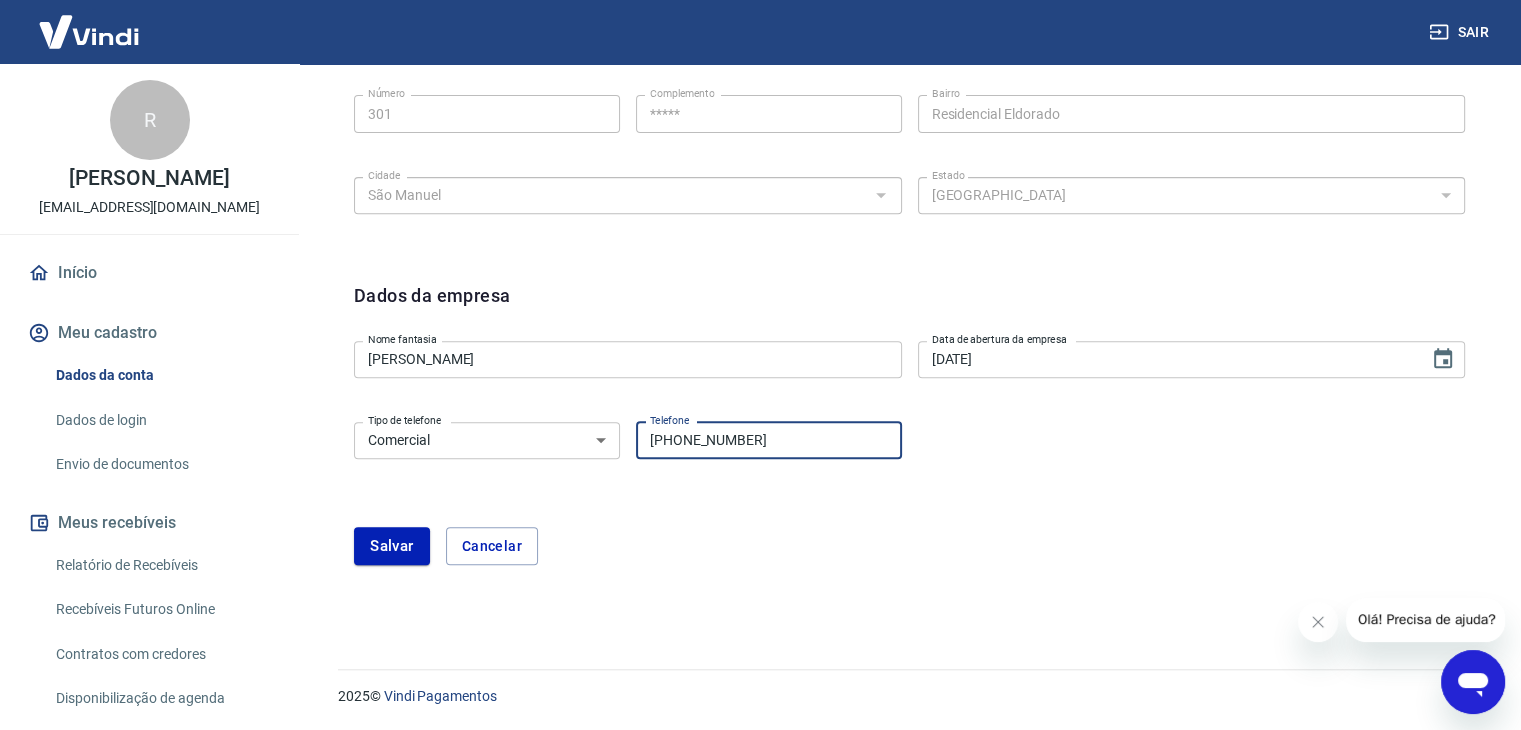 drag, startPoint x: 789, startPoint y: 443, endPoint x: 516, endPoint y: 424, distance: 273.66037 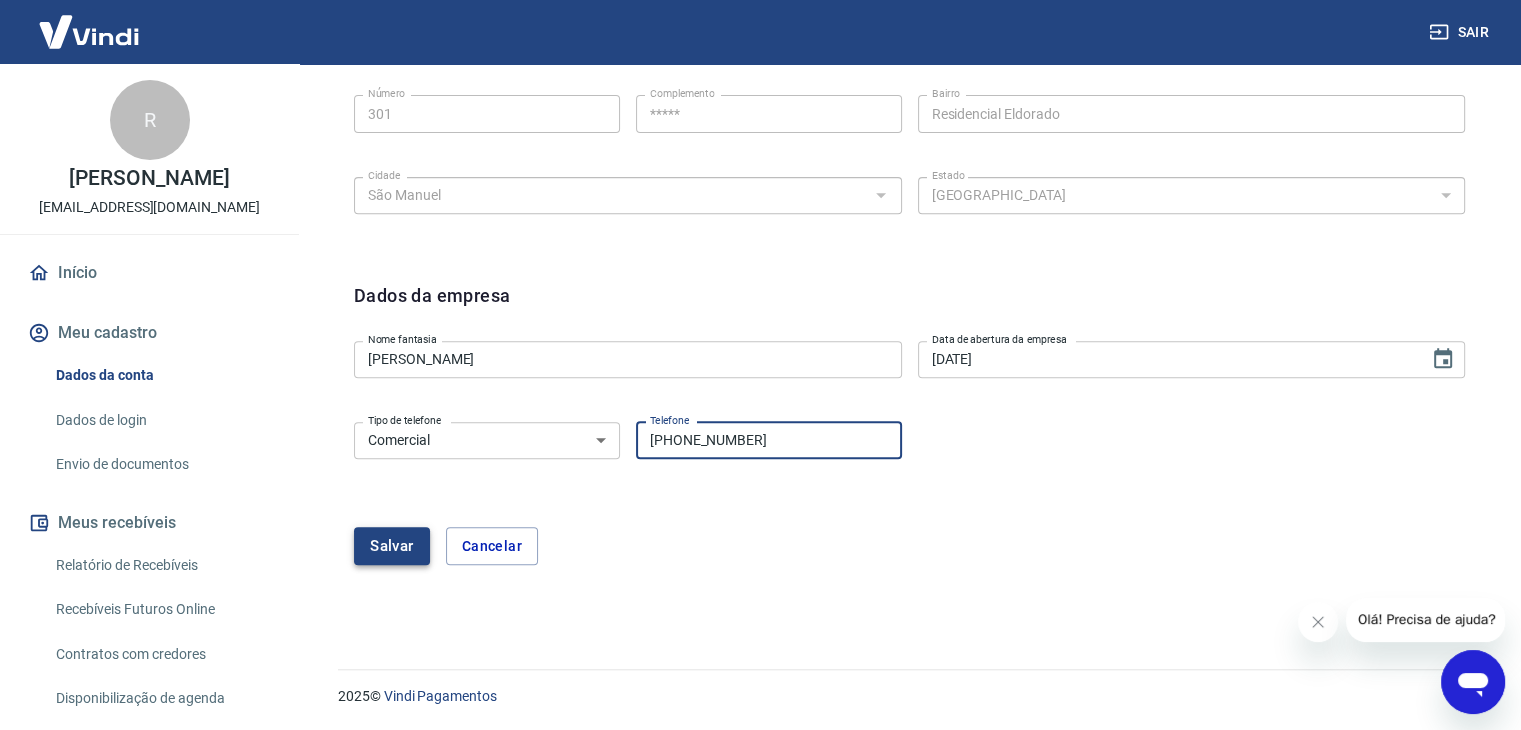 type on "[PHONE_NUMBER]" 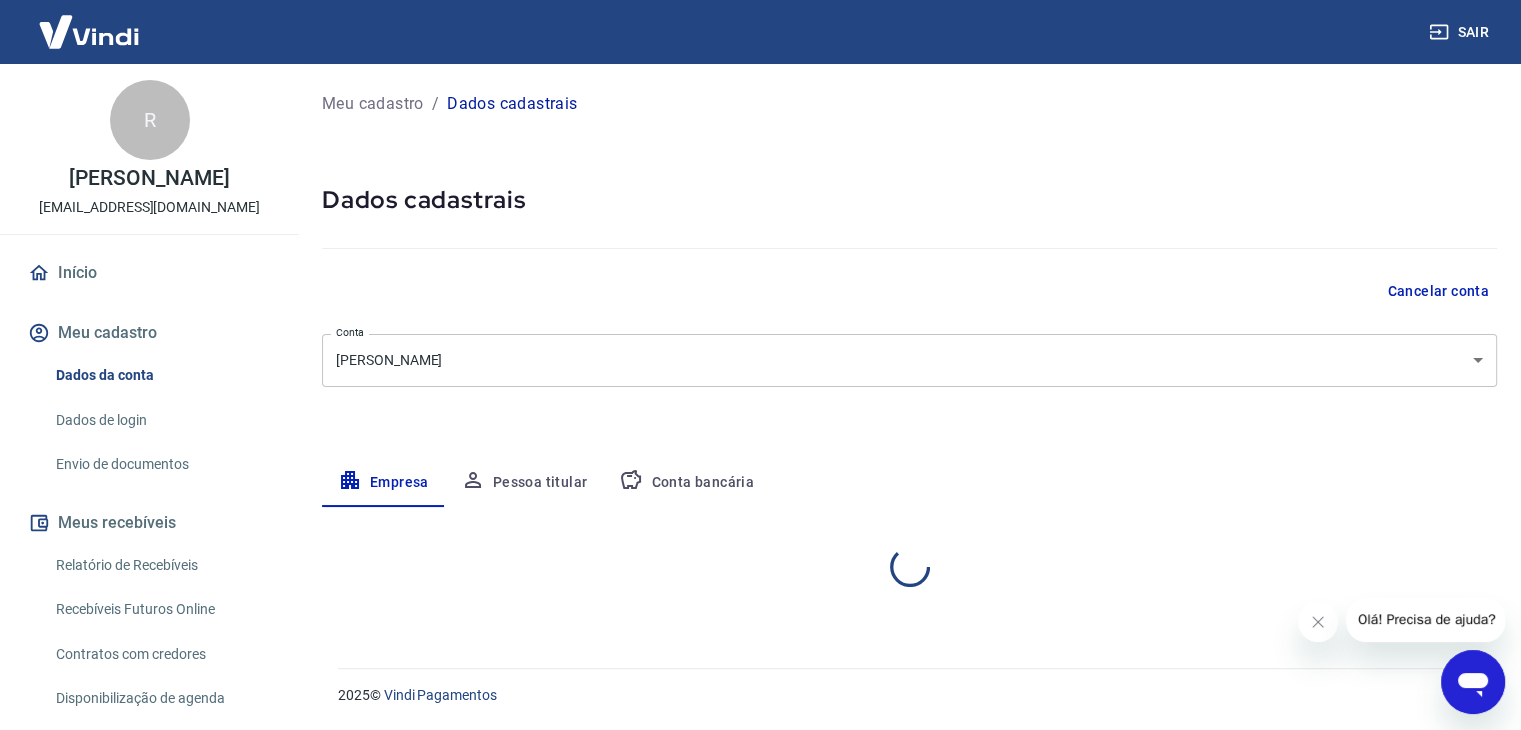 scroll, scrollTop: 0, scrollLeft: 0, axis: both 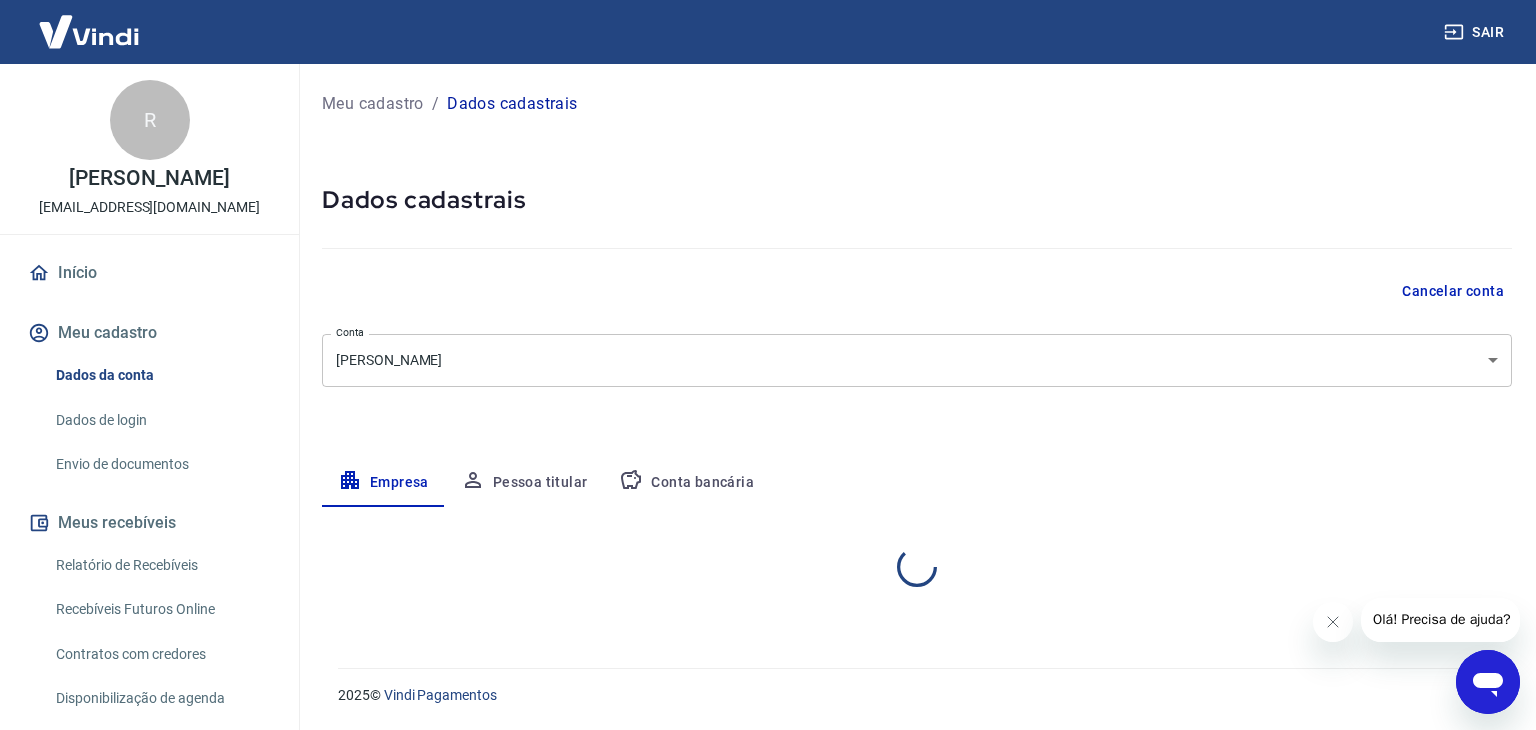 select on "SP" 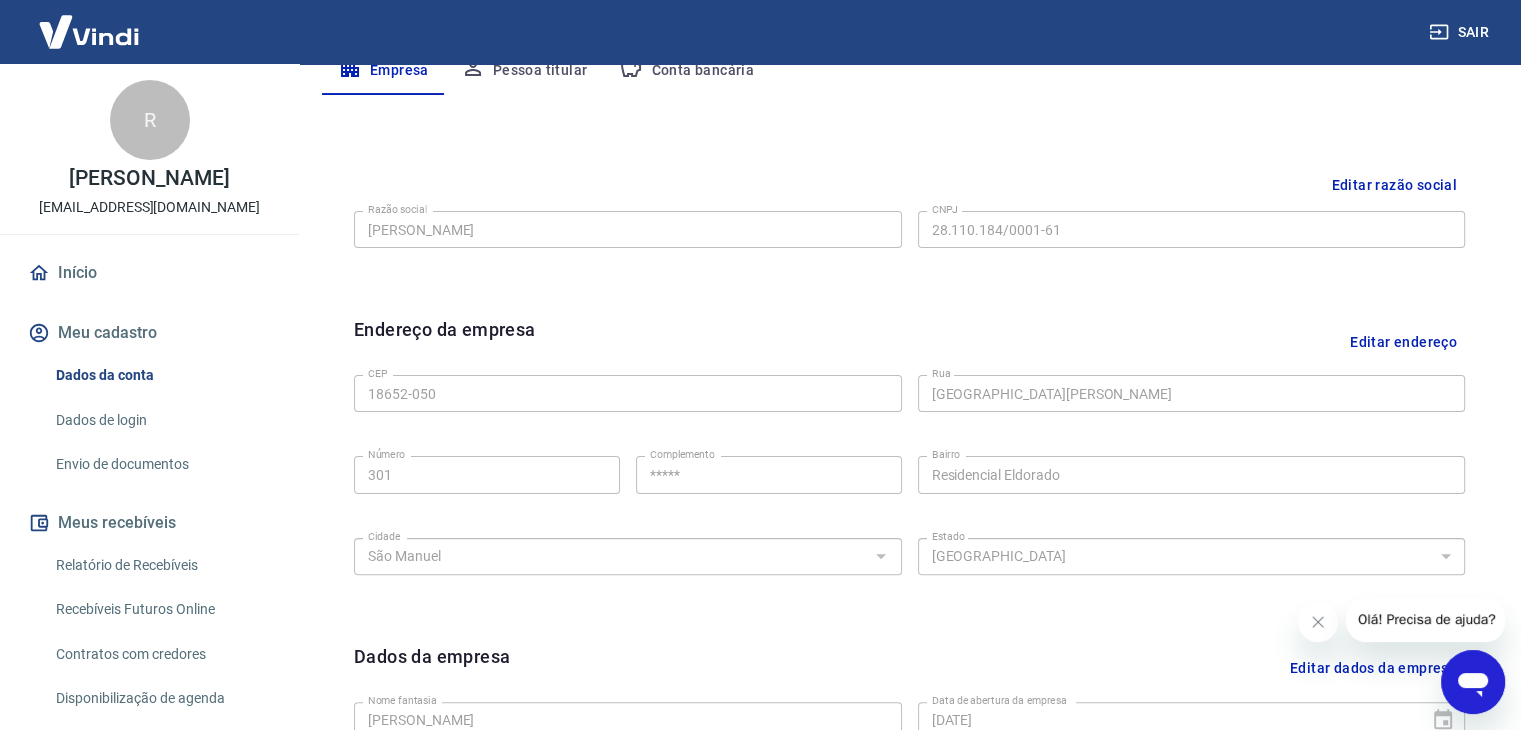 scroll, scrollTop: 112, scrollLeft: 0, axis: vertical 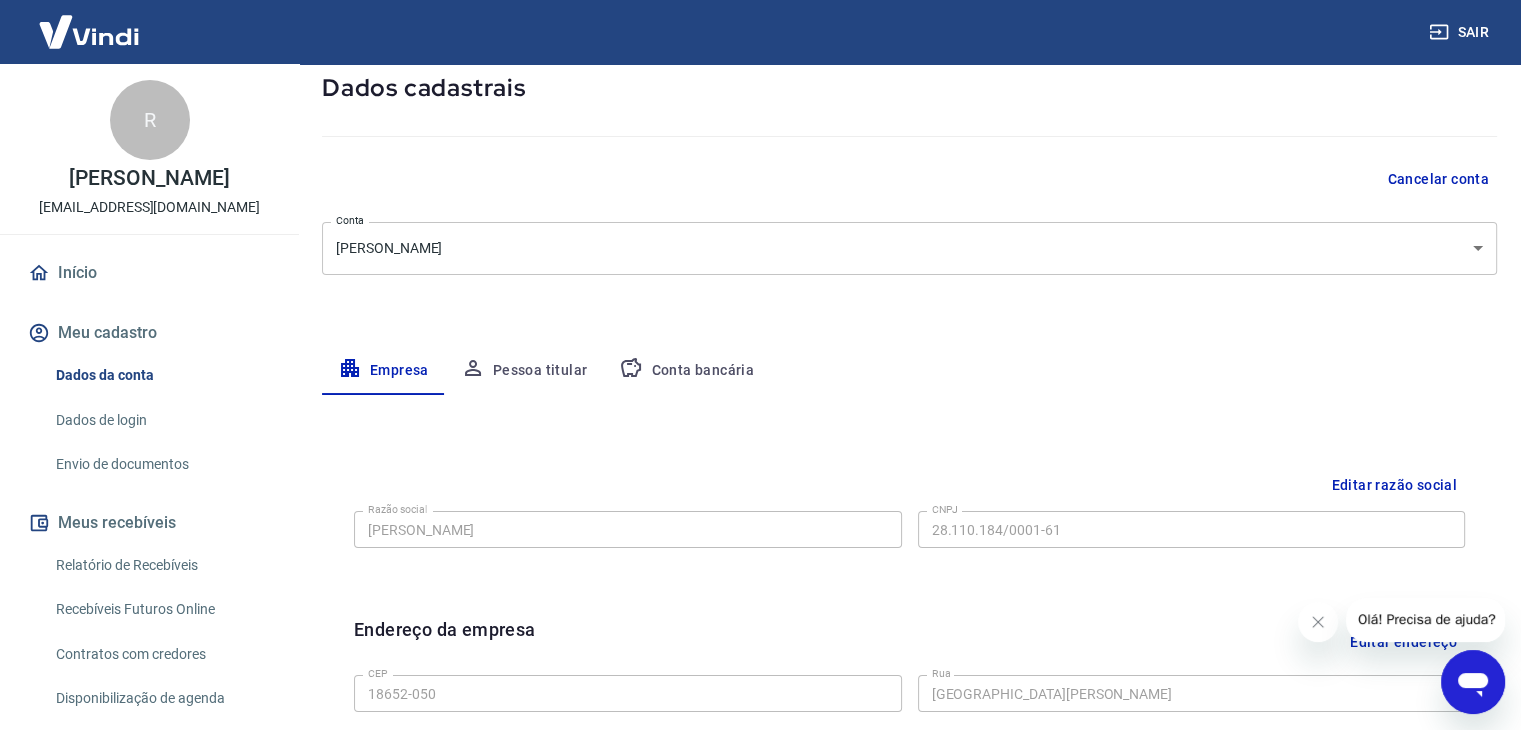 click on "Pessoa titular" at bounding box center (524, 371) 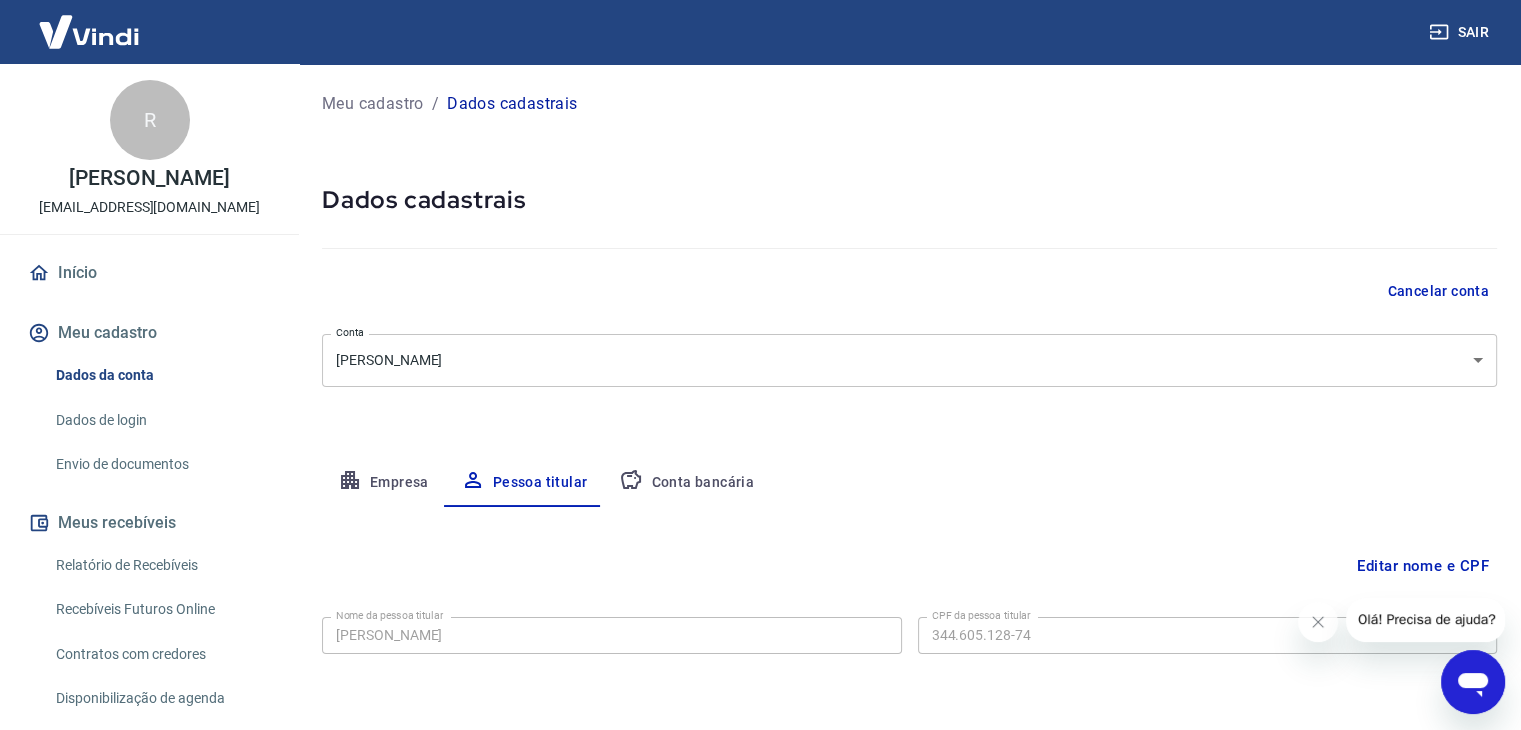 scroll, scrollTop: 69, scrollLeft: 0, axis: vertical 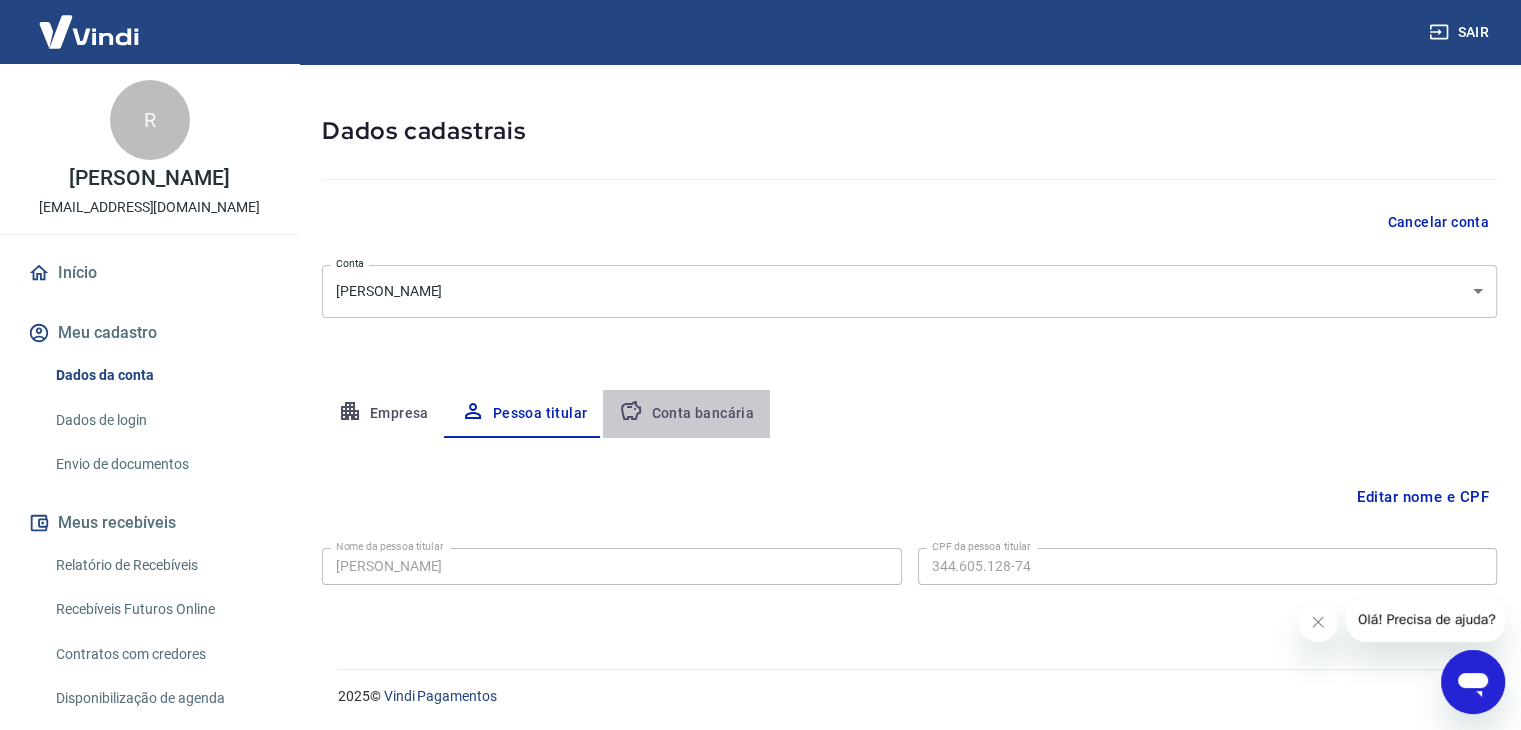 click on "Conta bancária" at bounding box center (686, 414) 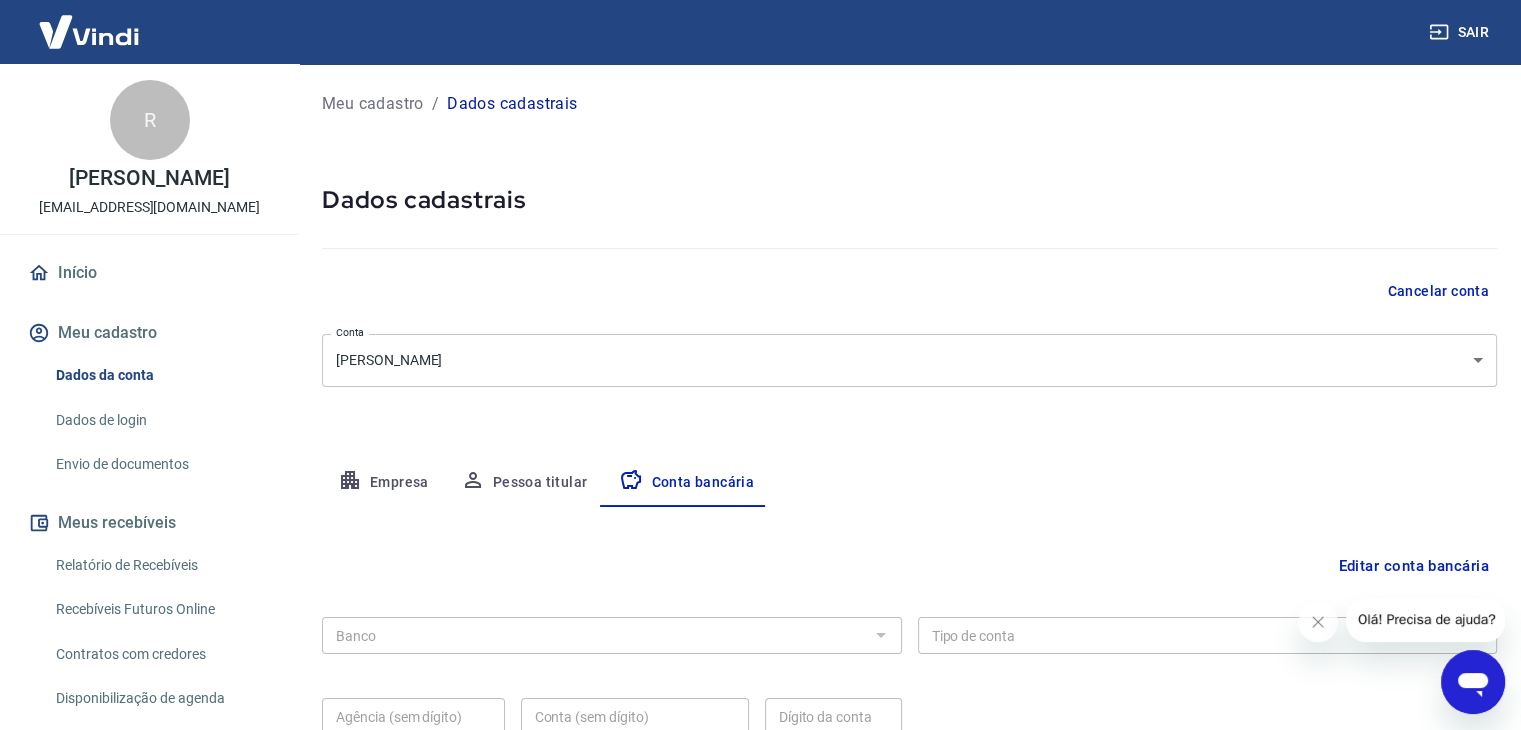 scroll, scrollTop: 180, scrollLeft: 0, axis: vertical 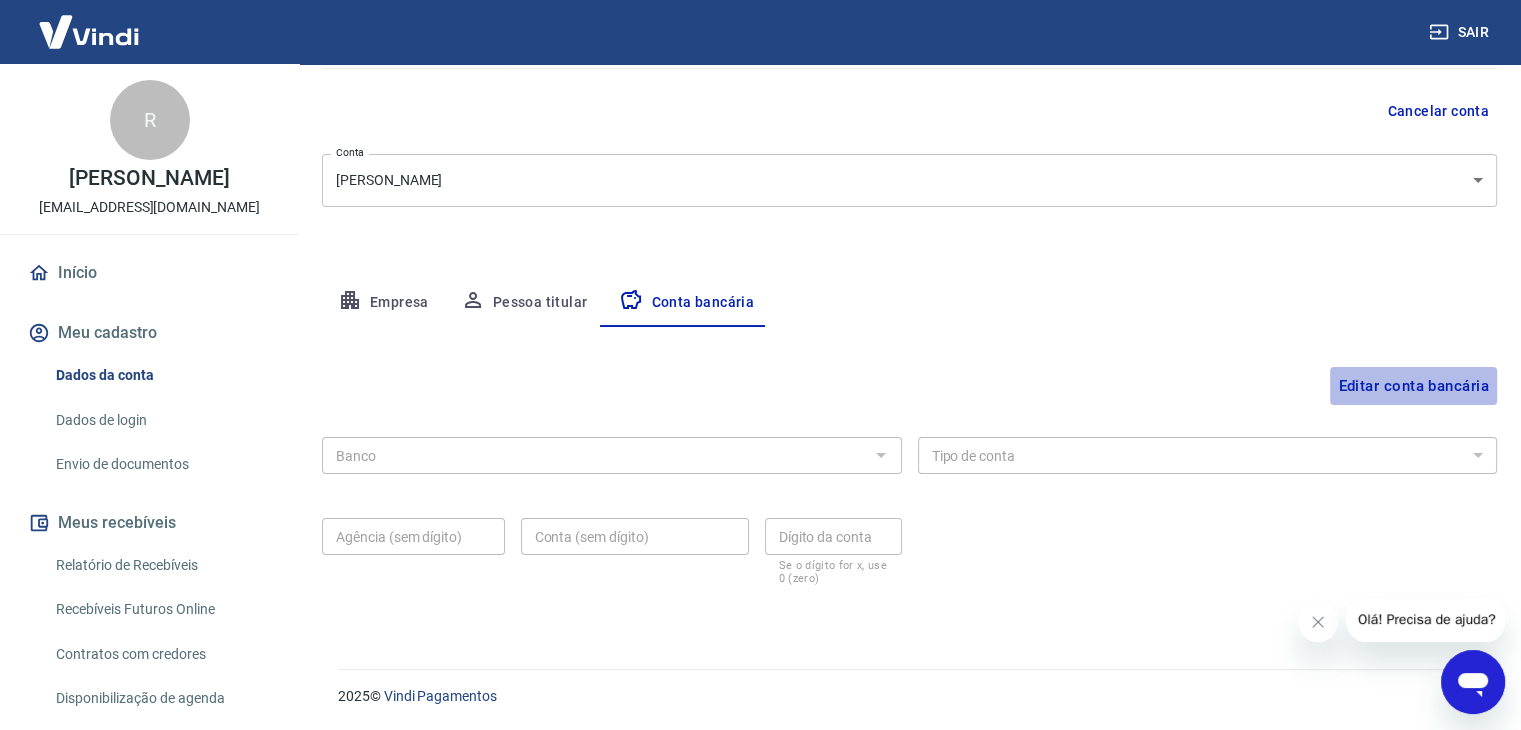 click on "Editar conta bancária" at bounding box center [1413, 386] 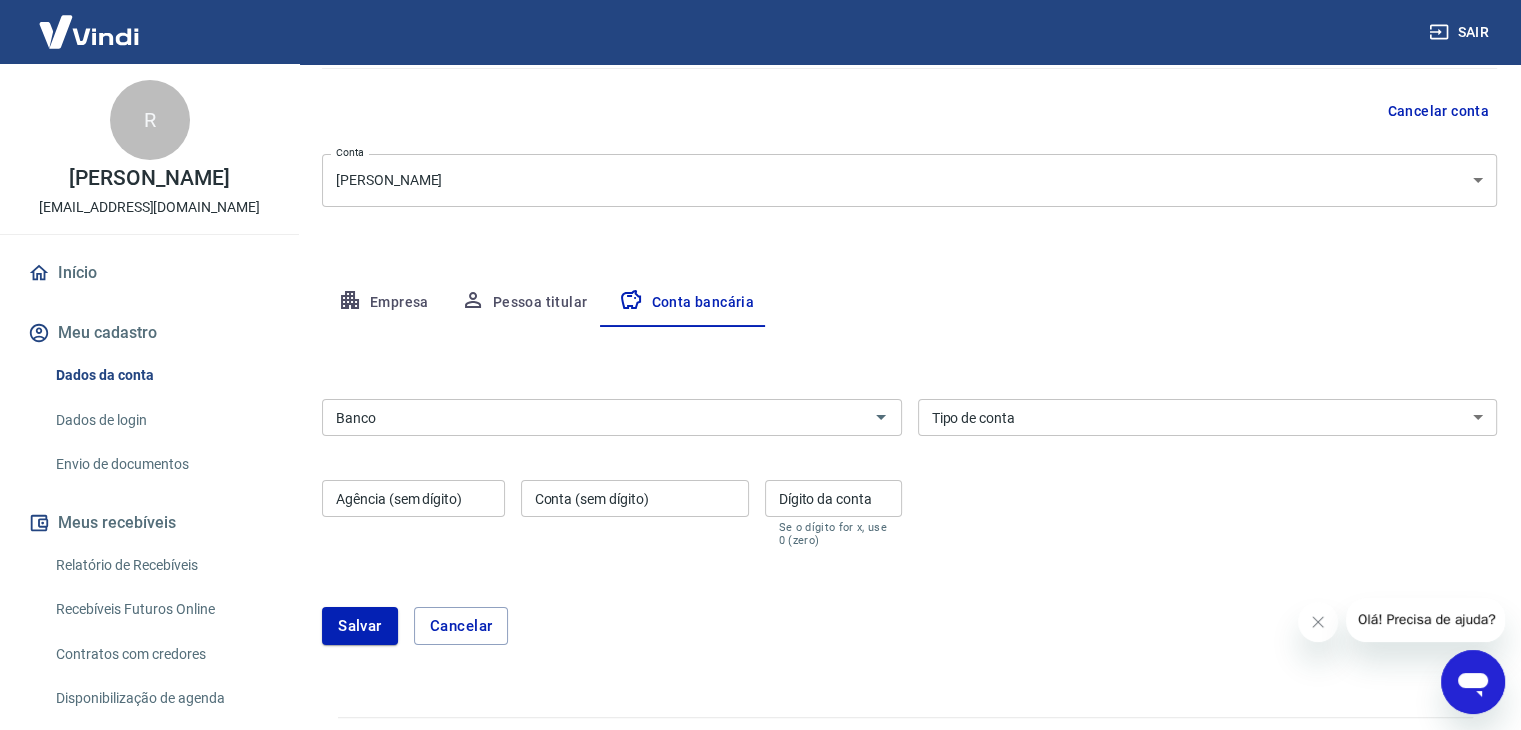 scroll, scrollTop: 228, scrollLeft: 0, axis: vertical 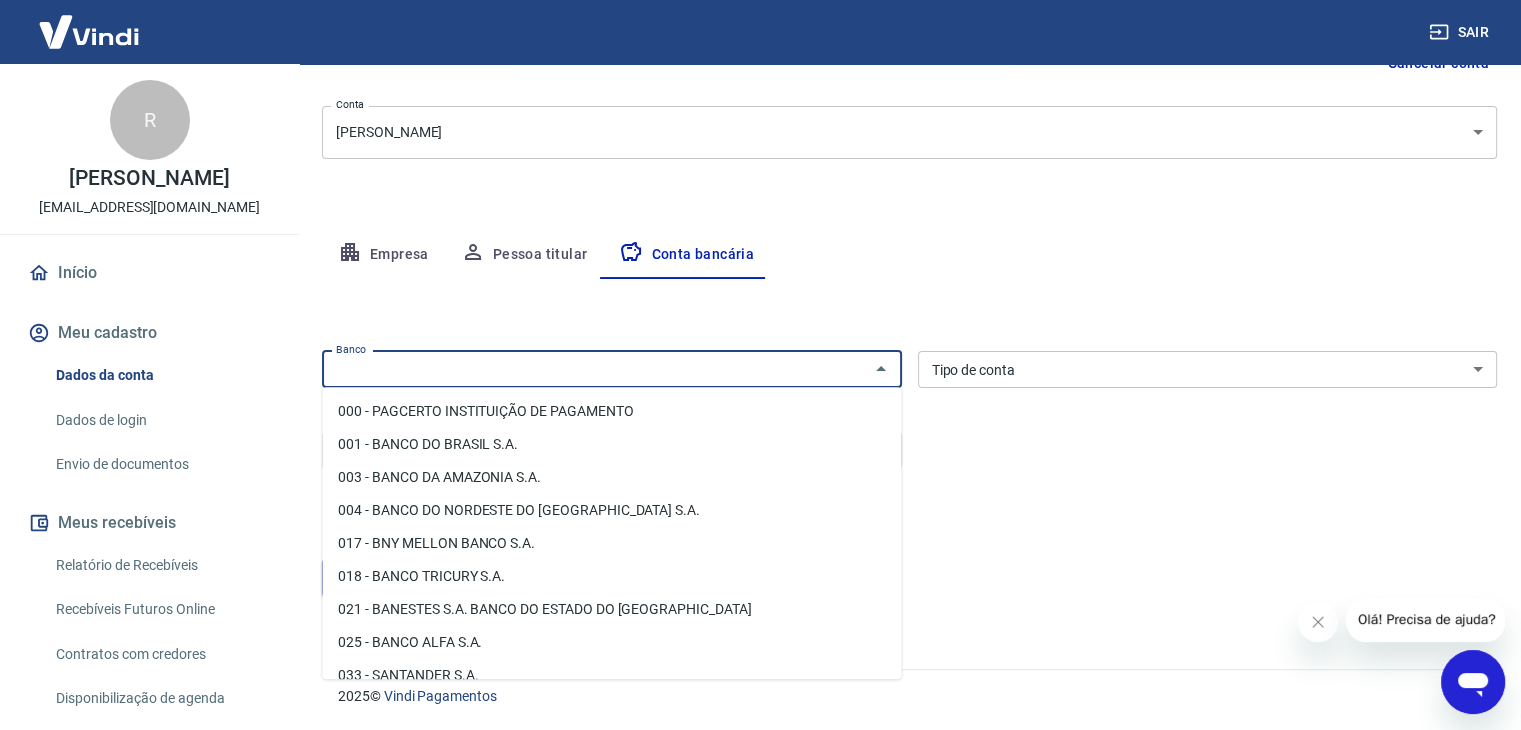 click on "Banco" at bounding box center (595, 369) 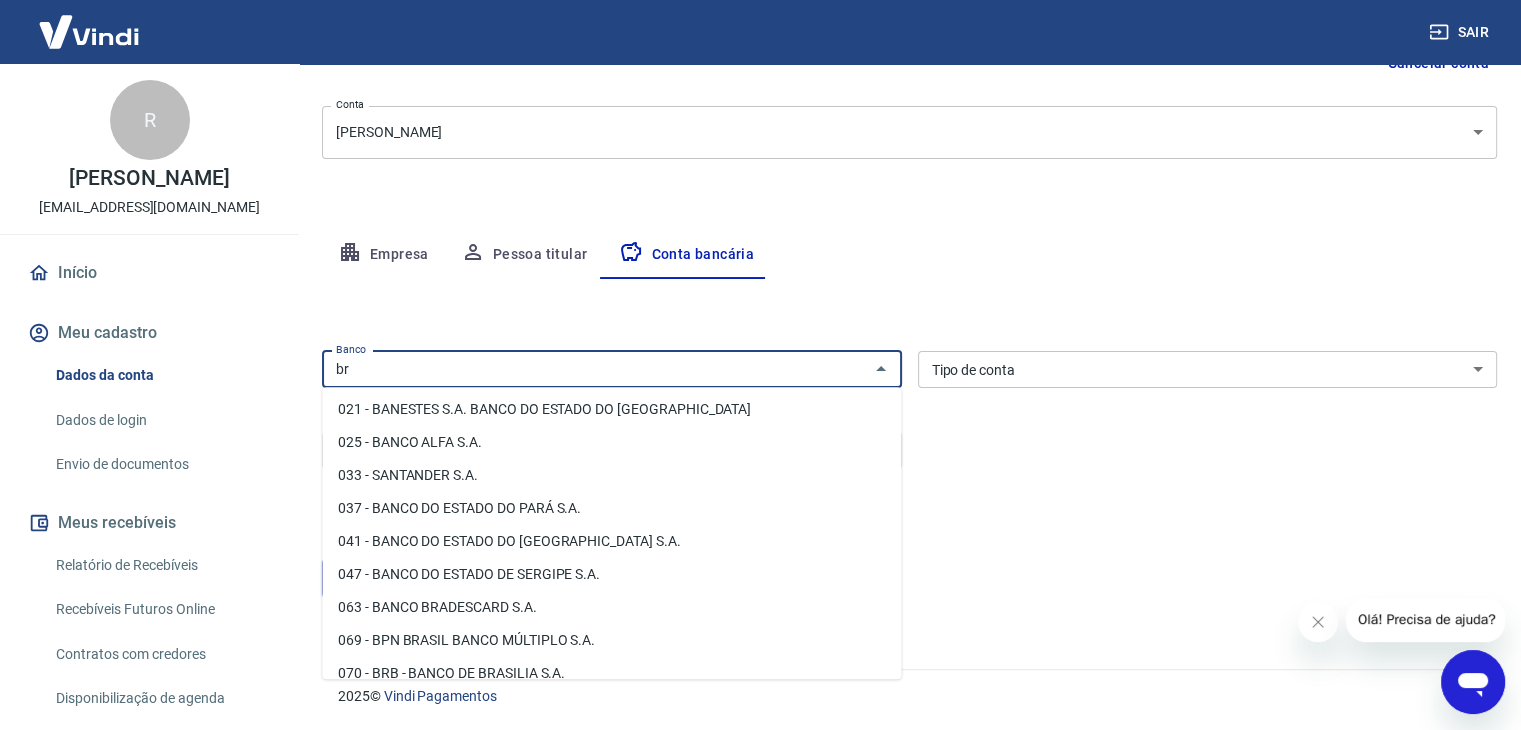 scroll, scrollTop: 0, scrollLeft: 0, axis: both 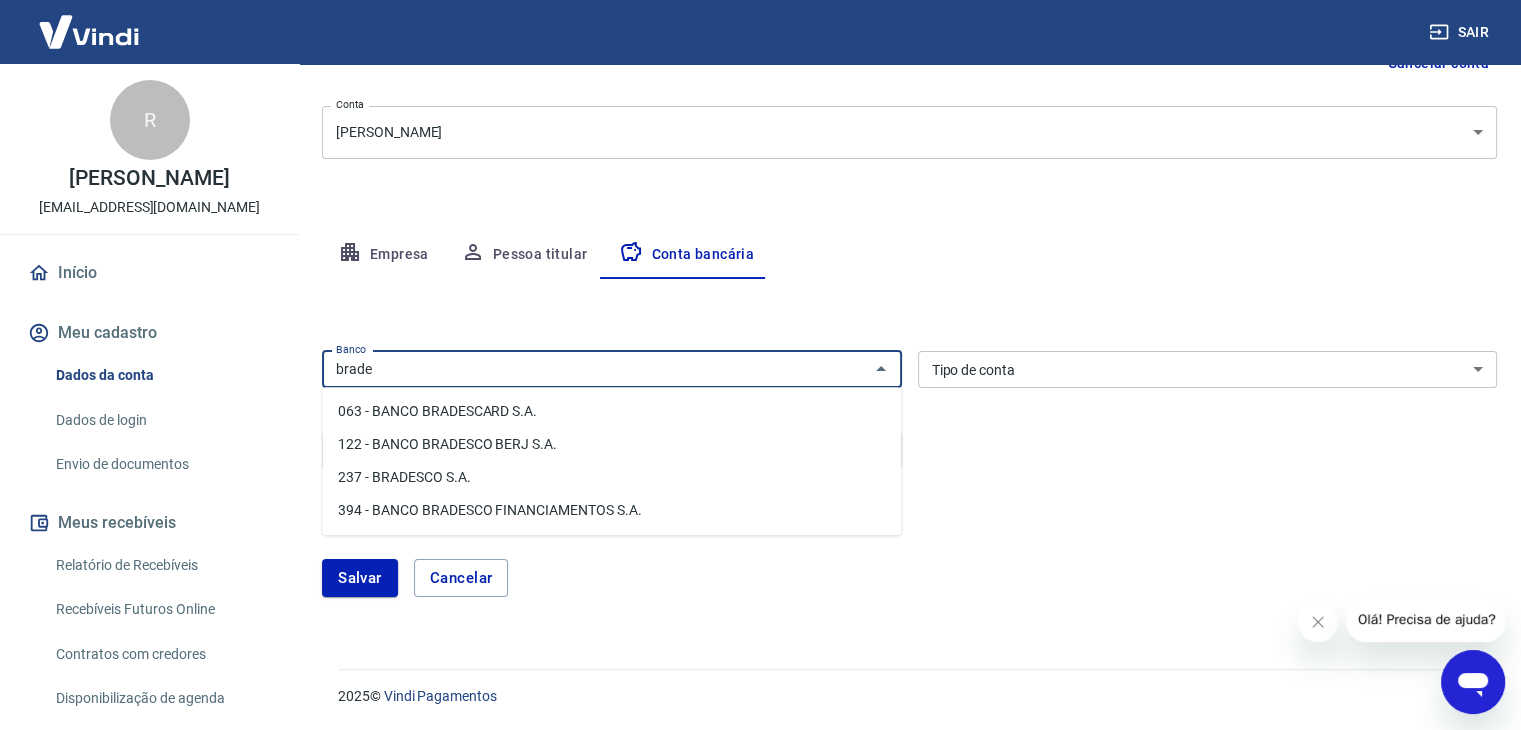 click on "237 - BRADESCO S.A." at bounding box center (611, 477) 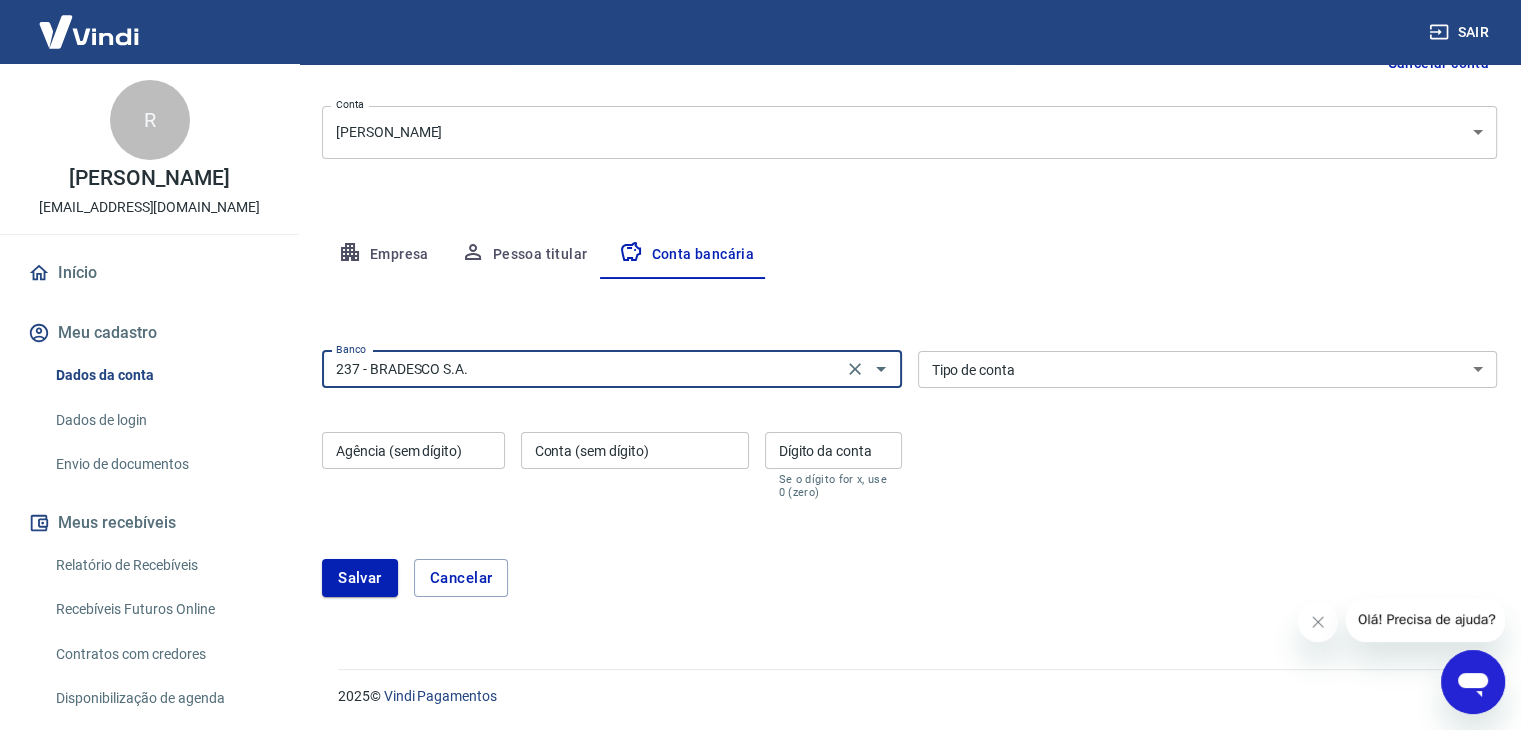 type on "237 - BRADESCO S.A." 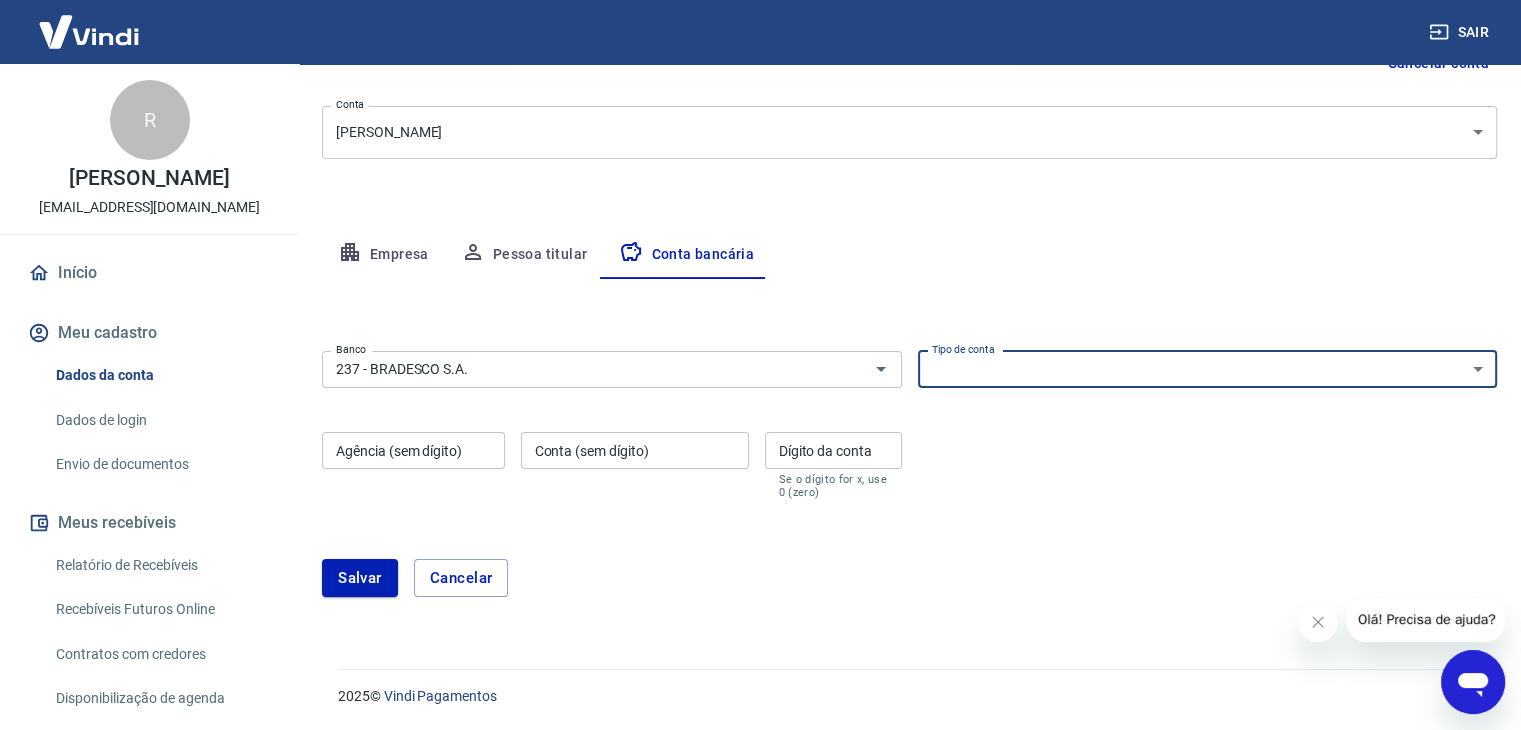 click on "Conta Corrente Conta Poupança" at bounding box center [1208, 369] 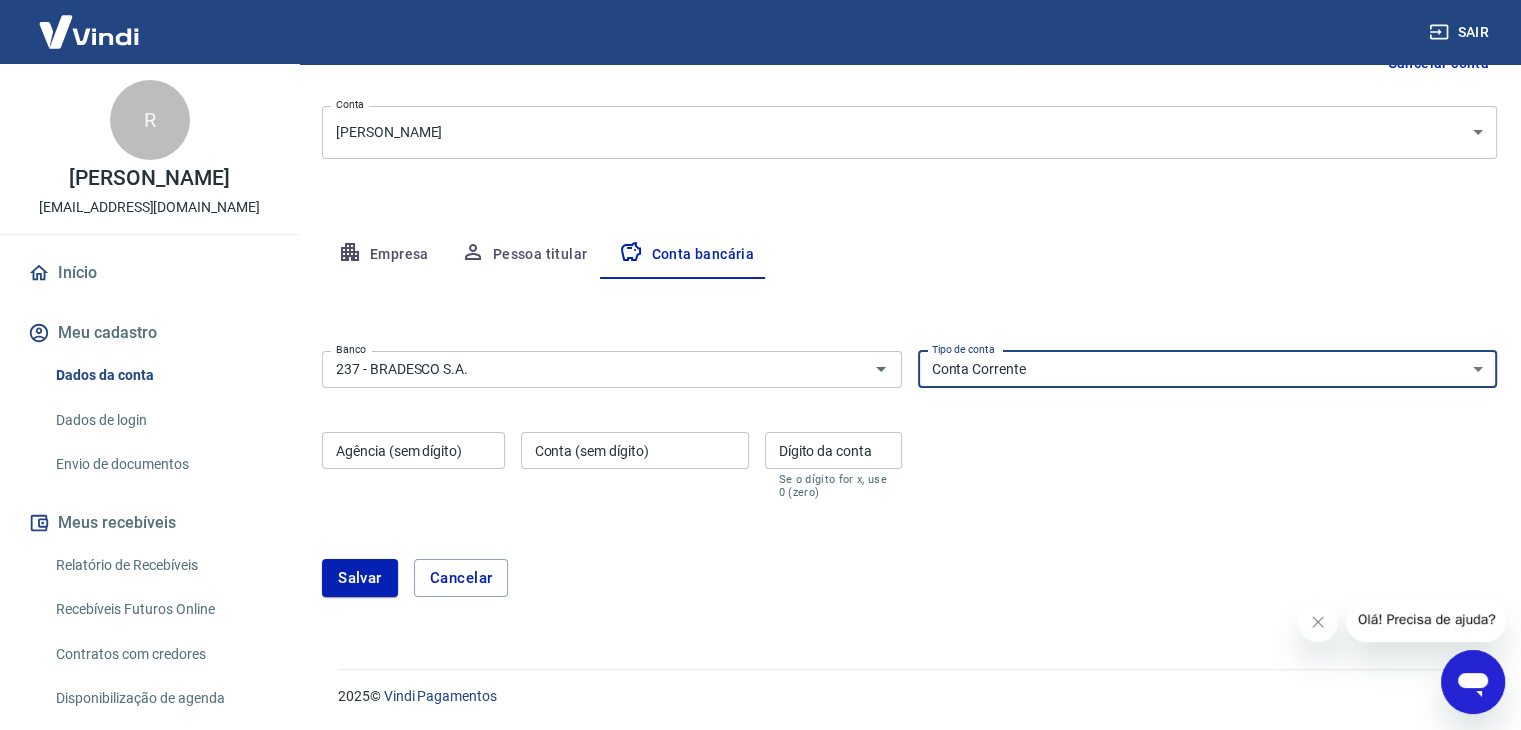 click on "Conta Corrente Conta Poupança" at bounding box center [1208, 369] 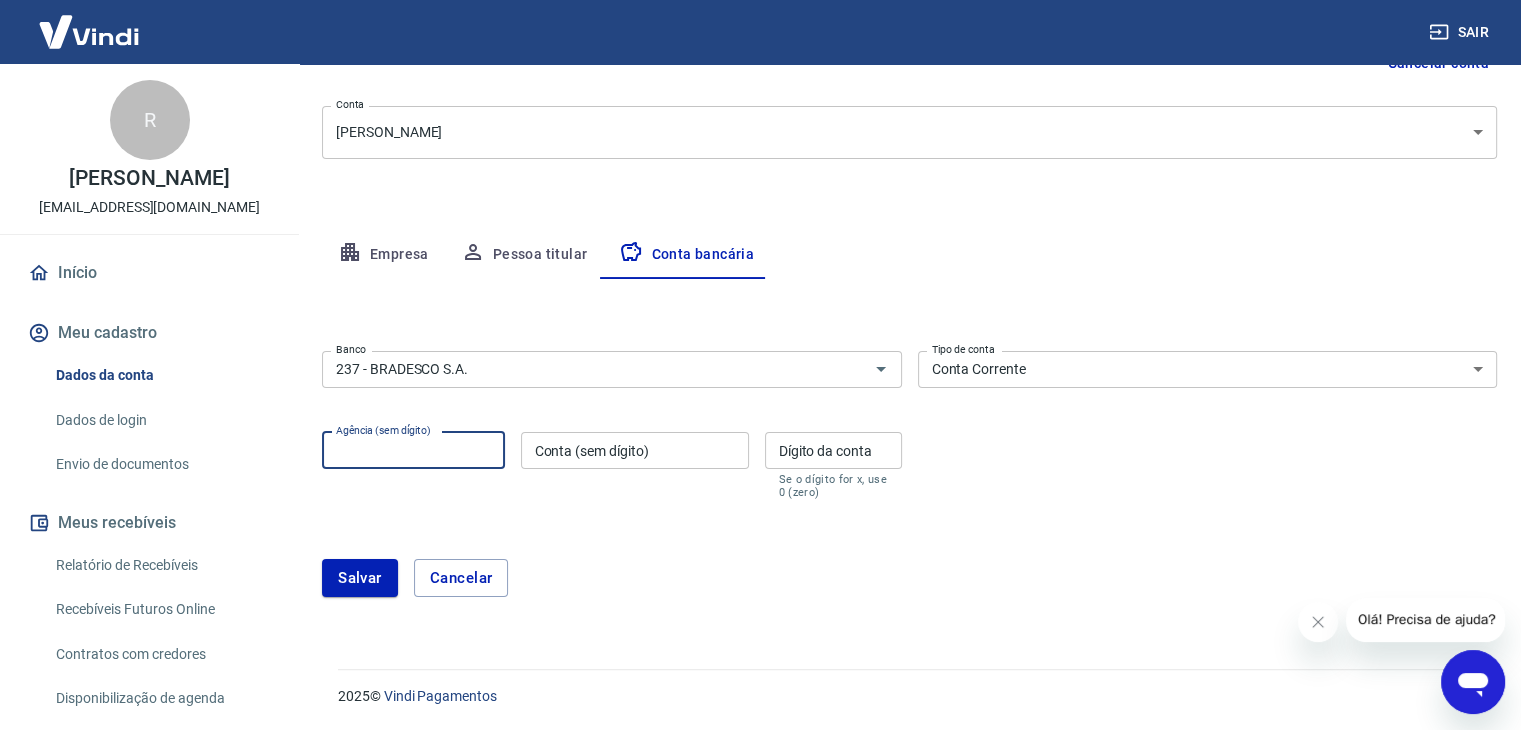 click on "Agência (sem dígito)" at bounding box center [413, 450] 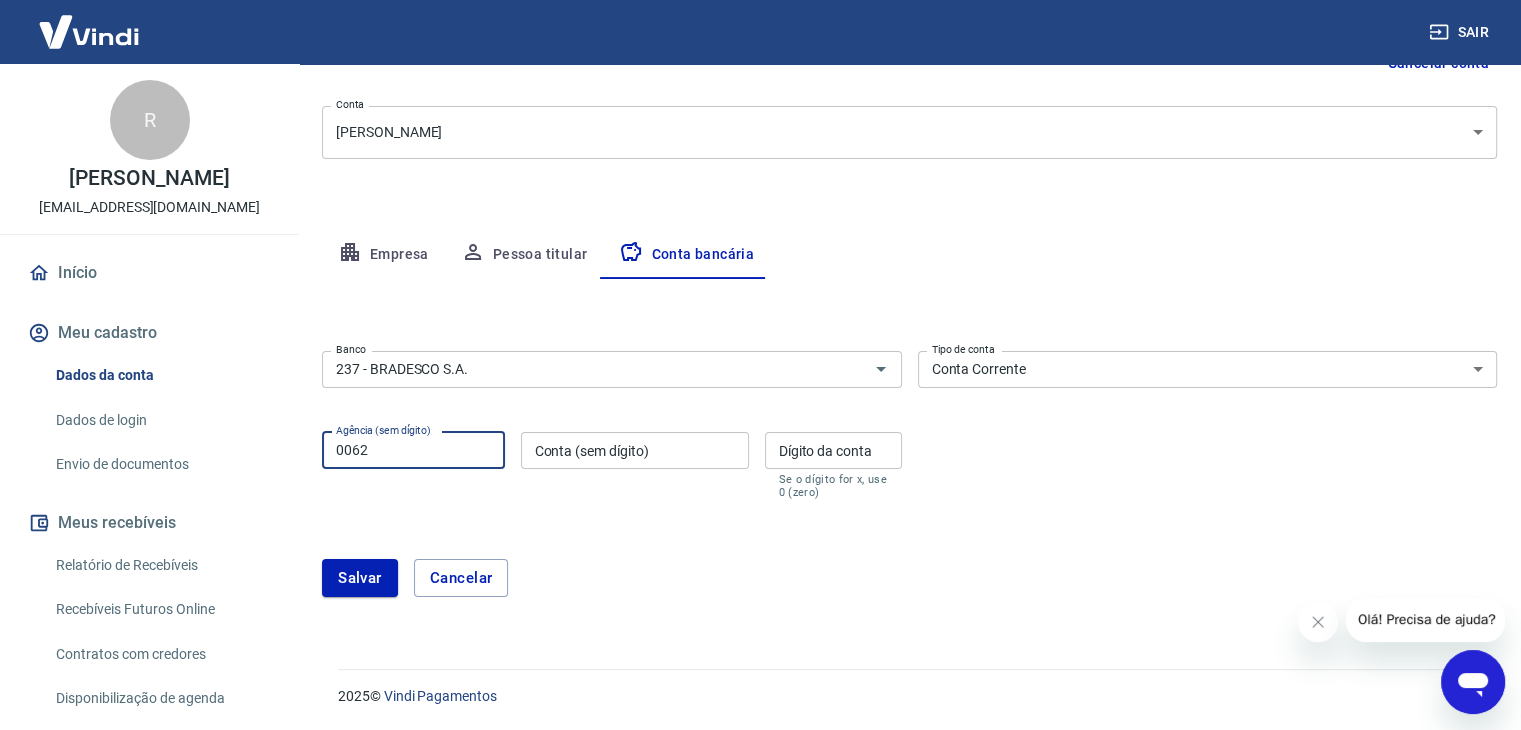 type on "0062" 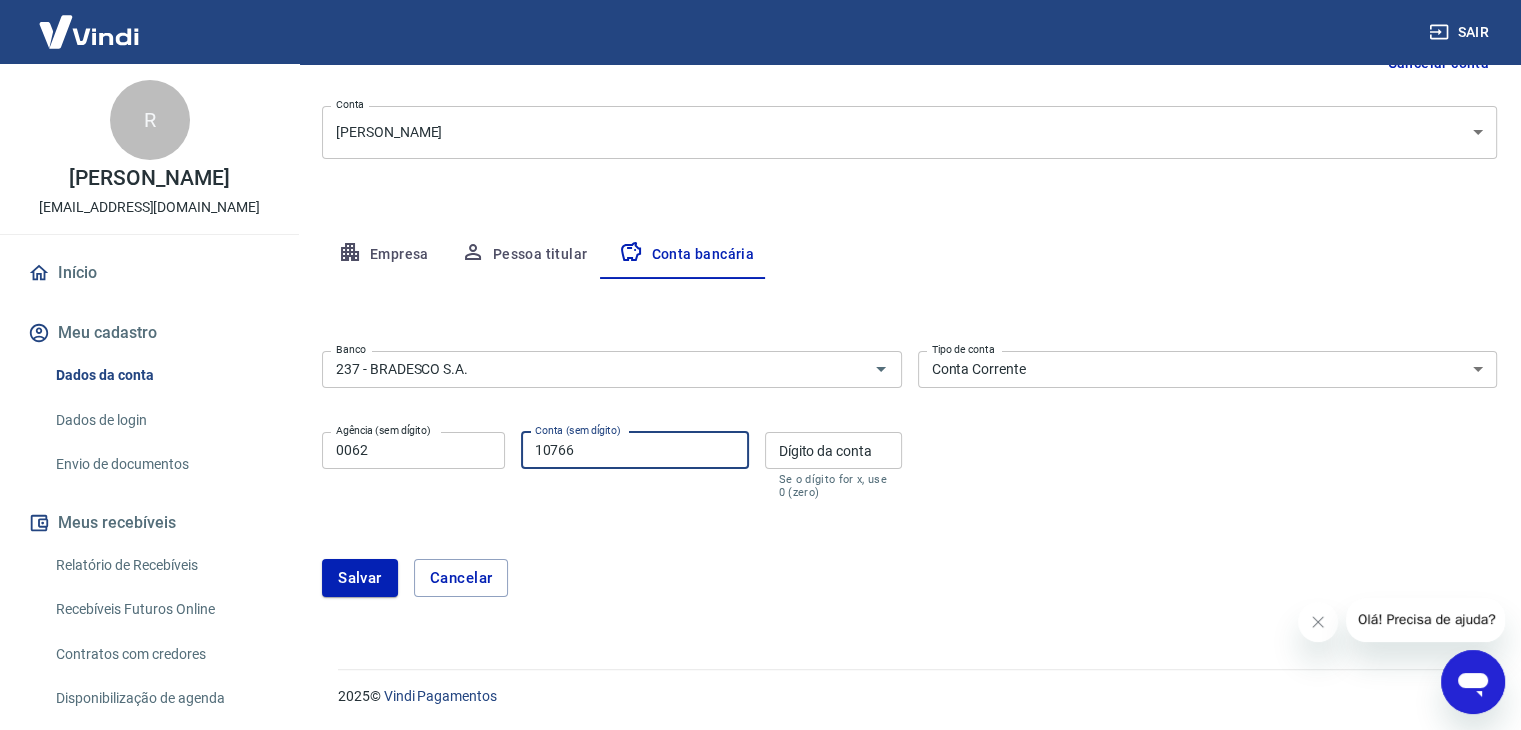 type on "10766" 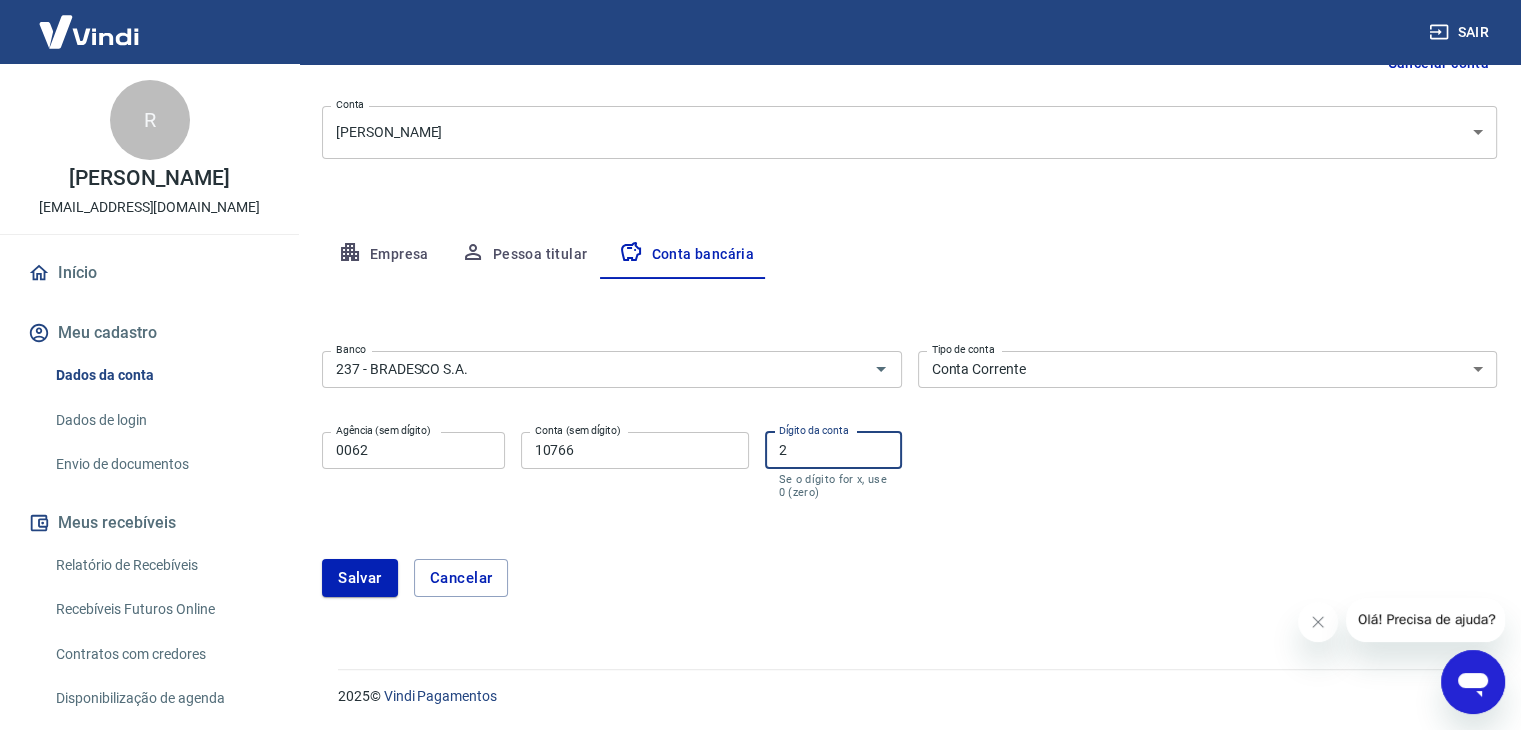 type on "2" 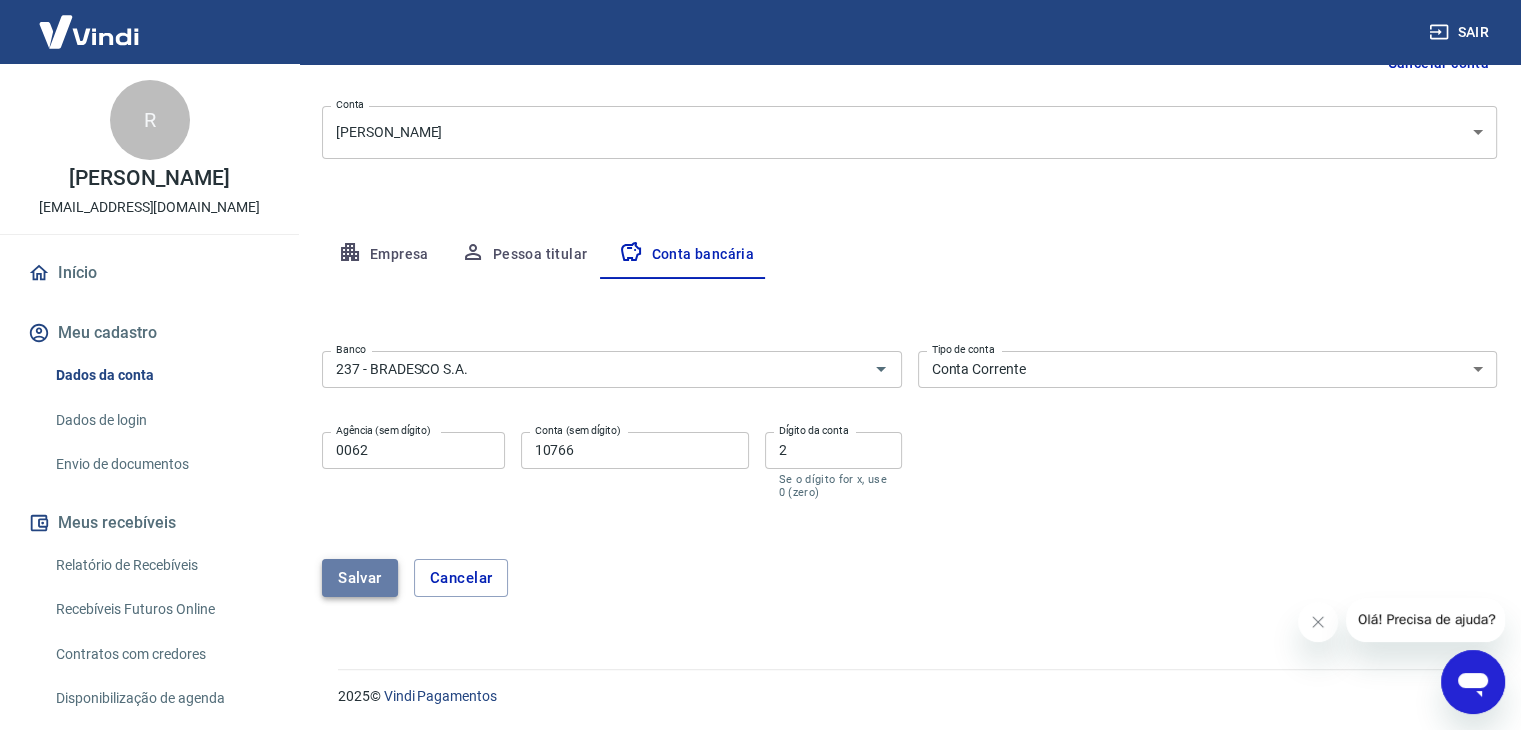 click on "Salvar" at bounding box center [360, 578] 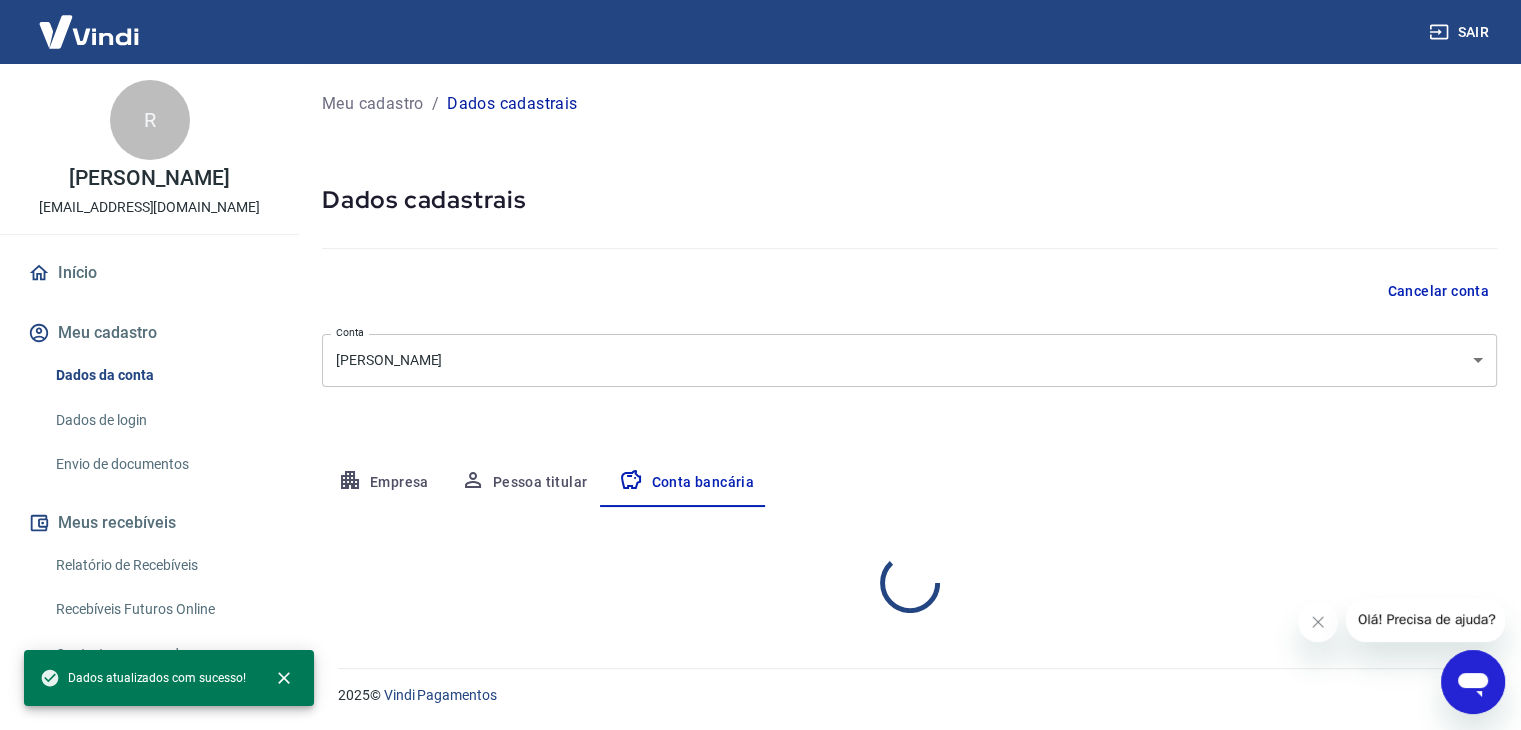scroll, scrollTop: 0, scrollLeft: 0, axis: both 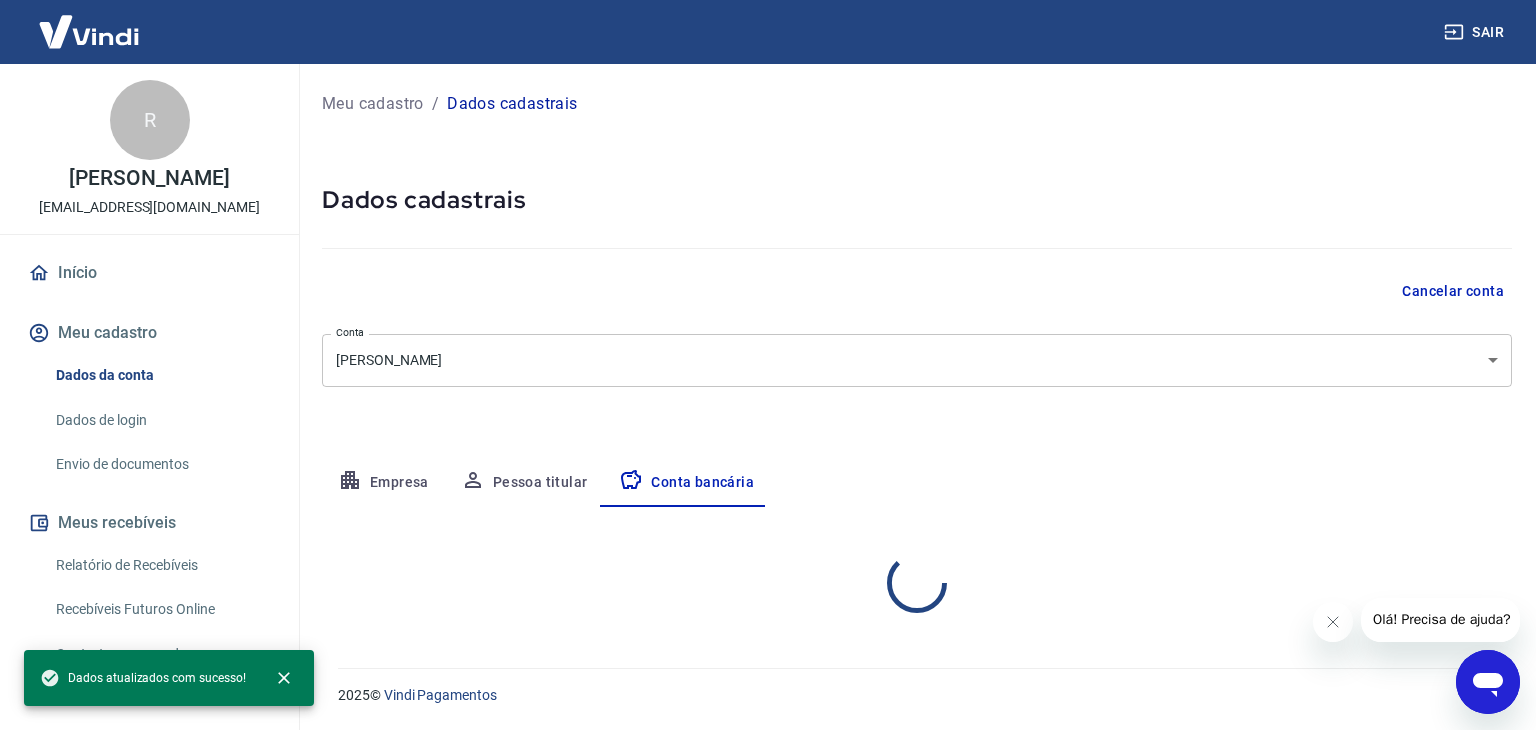 select on "1" 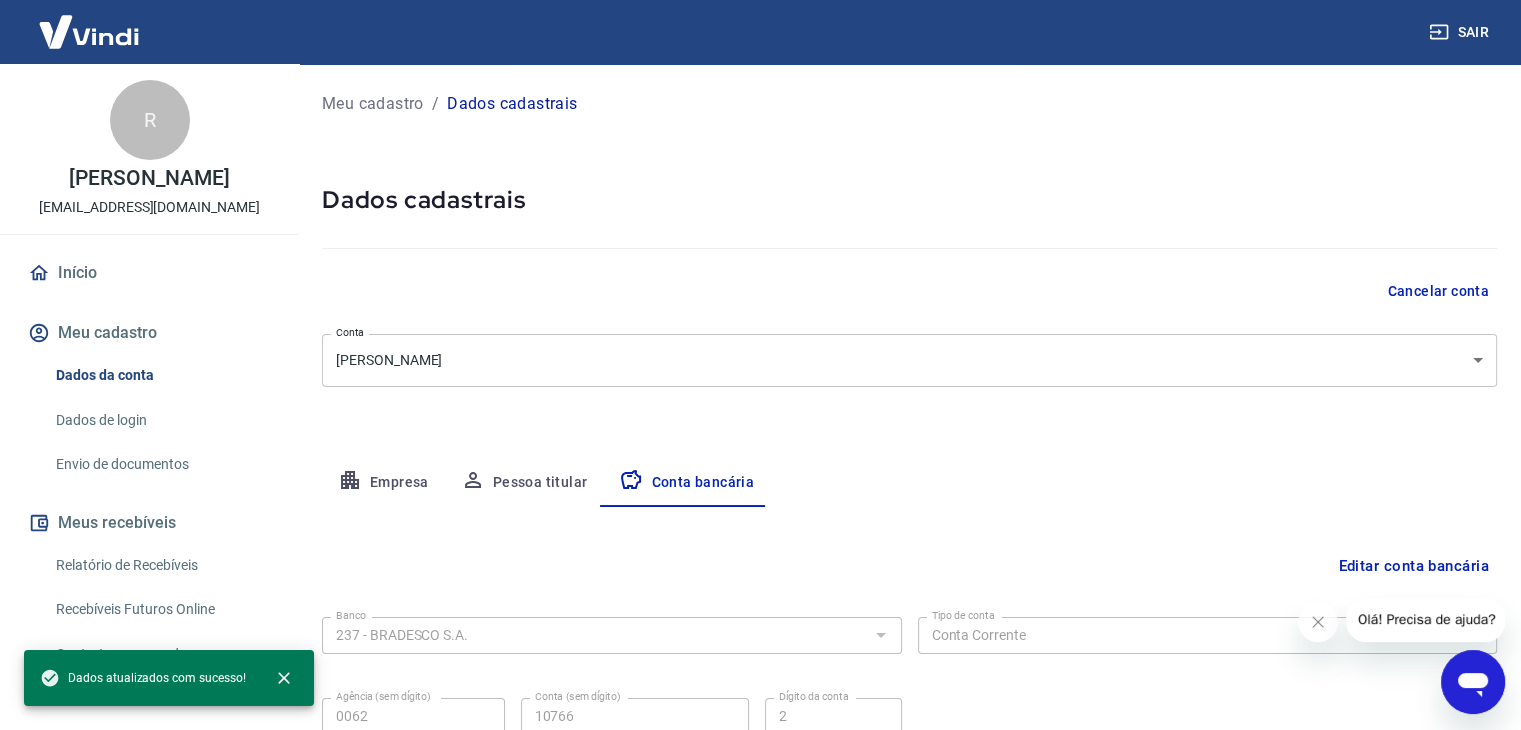 scroll, scrollTop: 180, scrollLeft: 0, axis: vertical 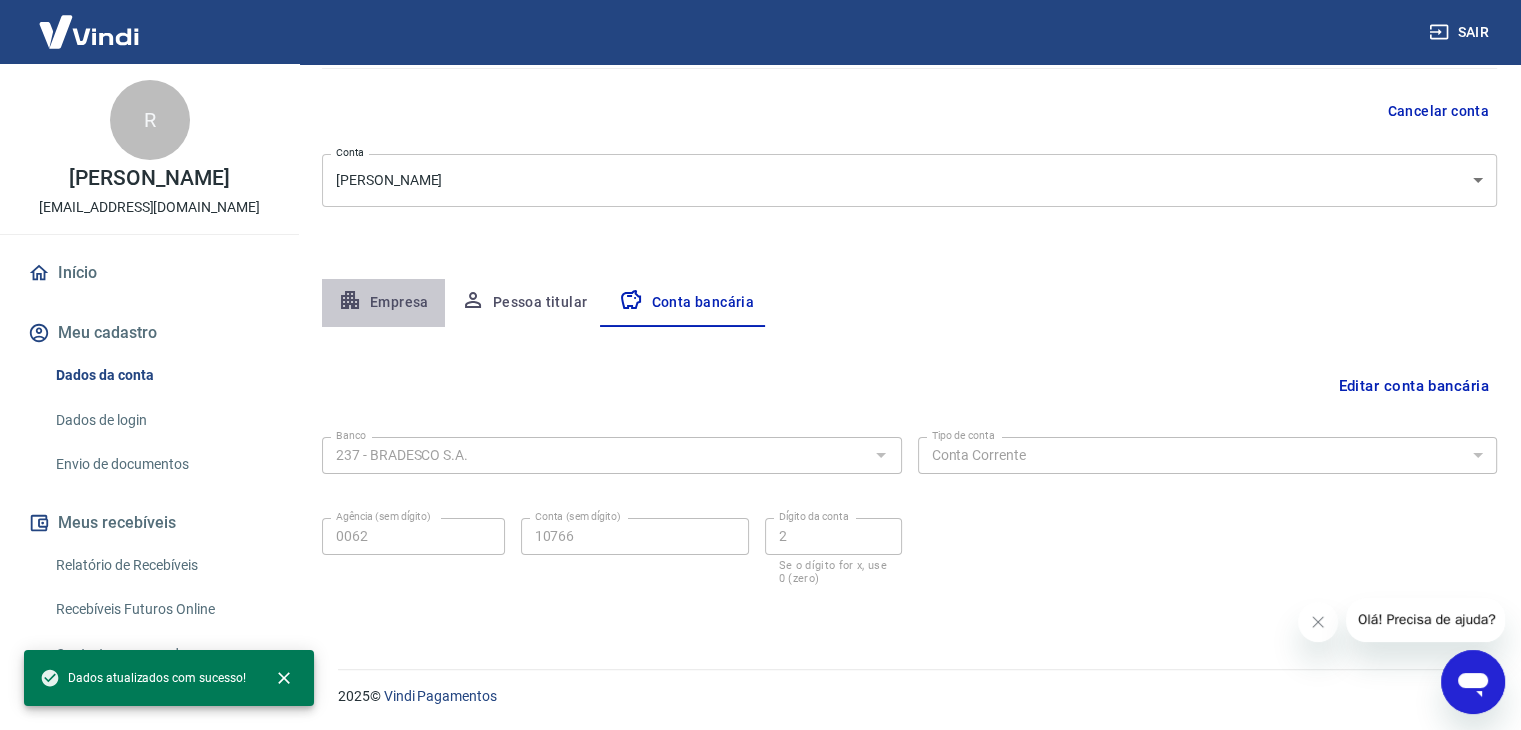 click on "Empresa" at bounding box center [383, 303] 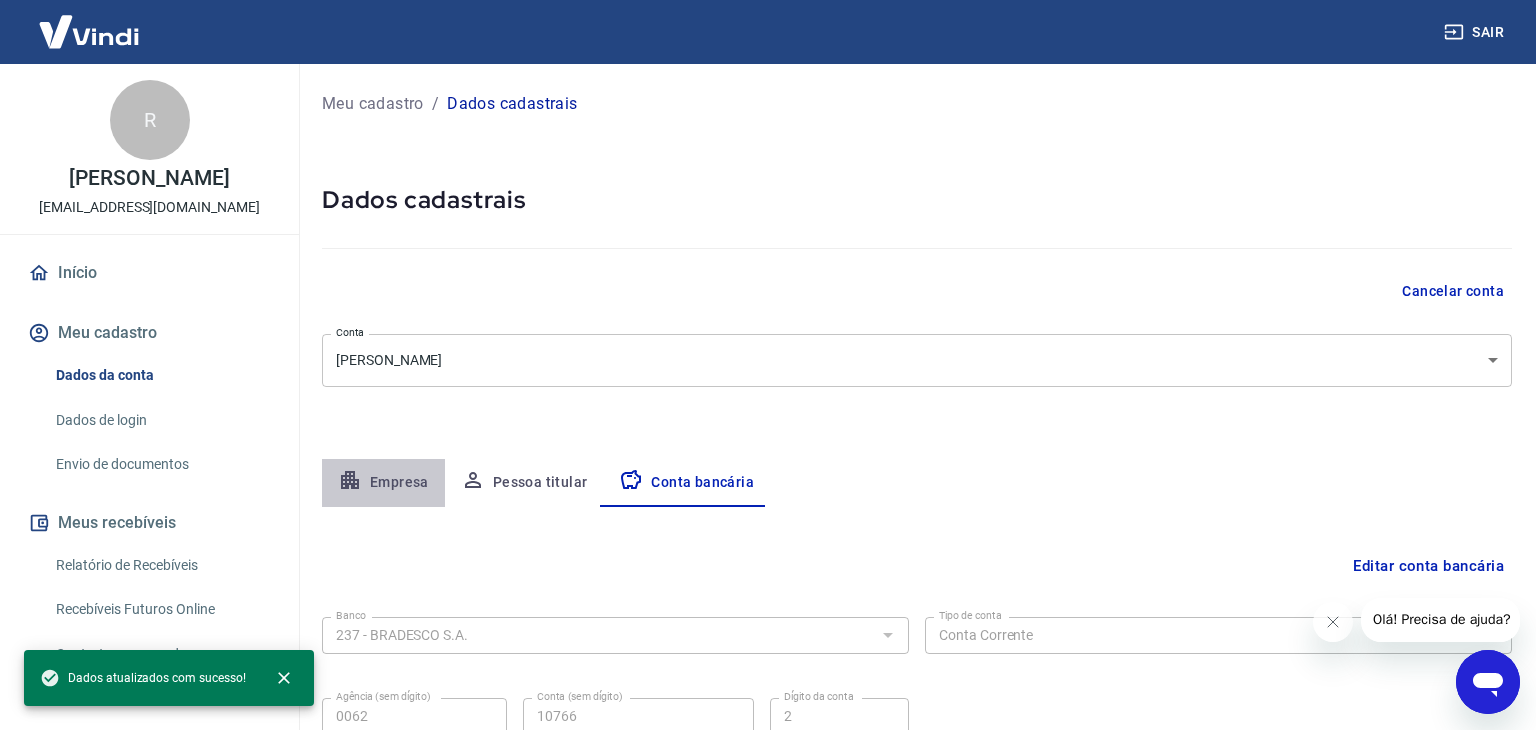 select on "SP" 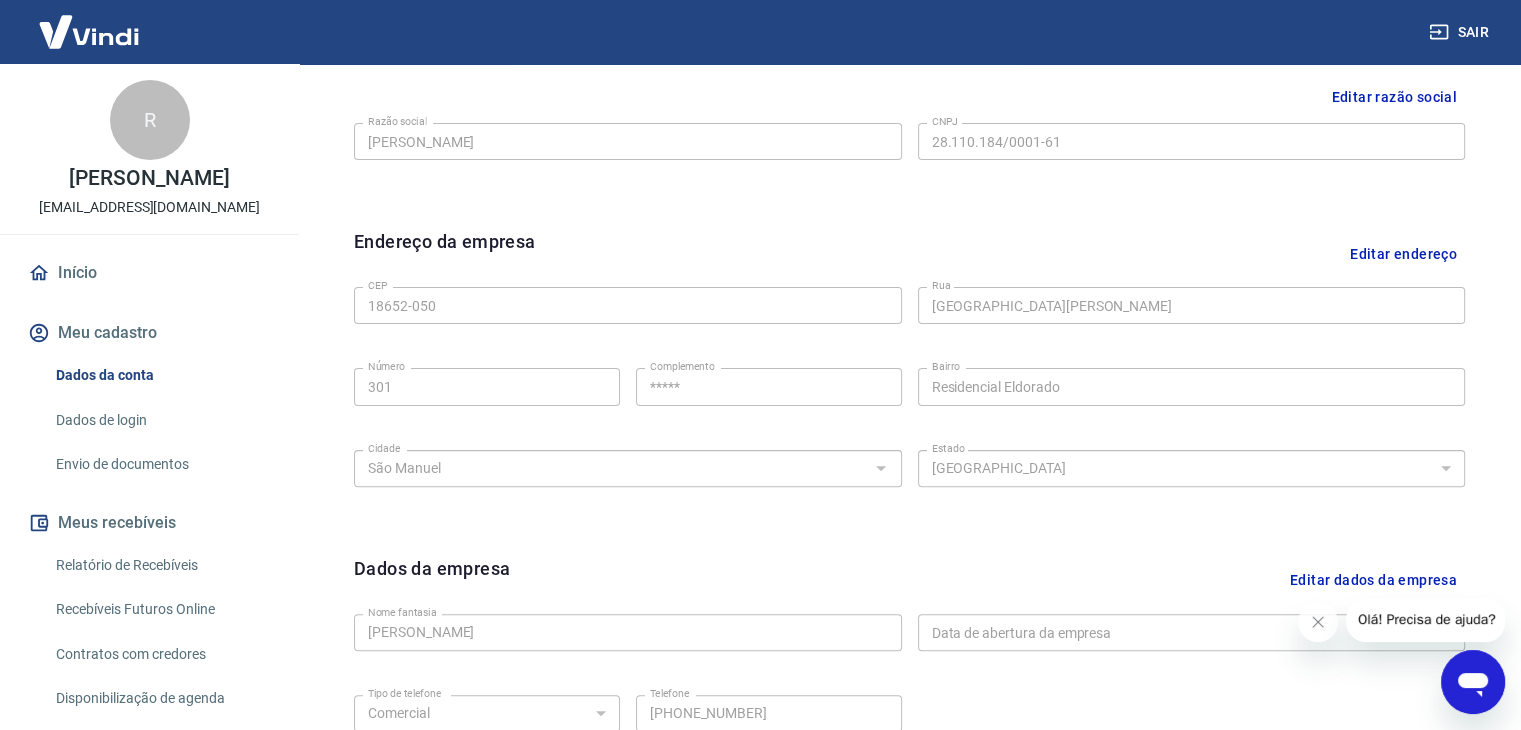 scroll, scrollTop: 712, scrollLeft: 0, axis: vertical 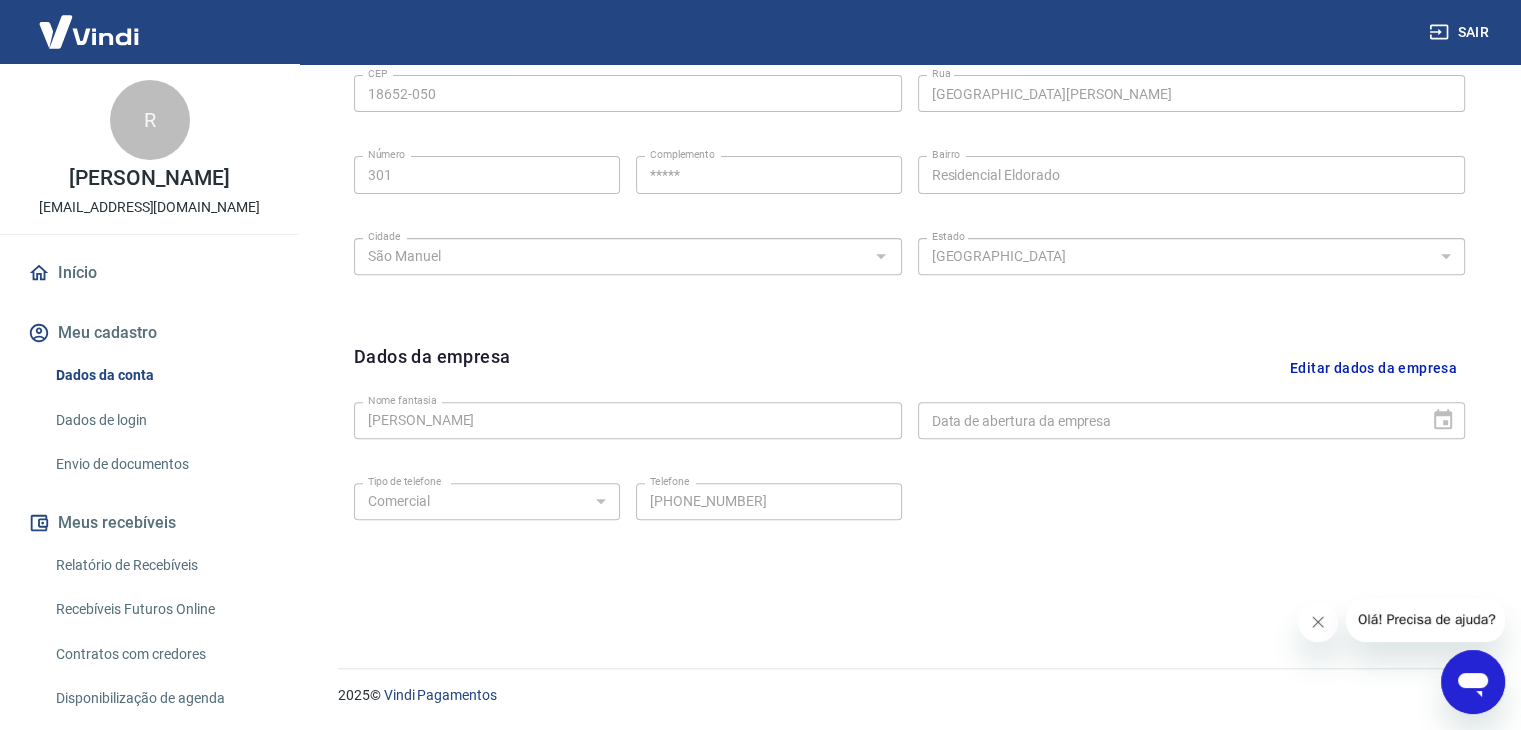 drag, startPoint x: 1318, startPoint y: 627, endPoint x: 2562, endPoint y: 1206, distance: 1372.1432 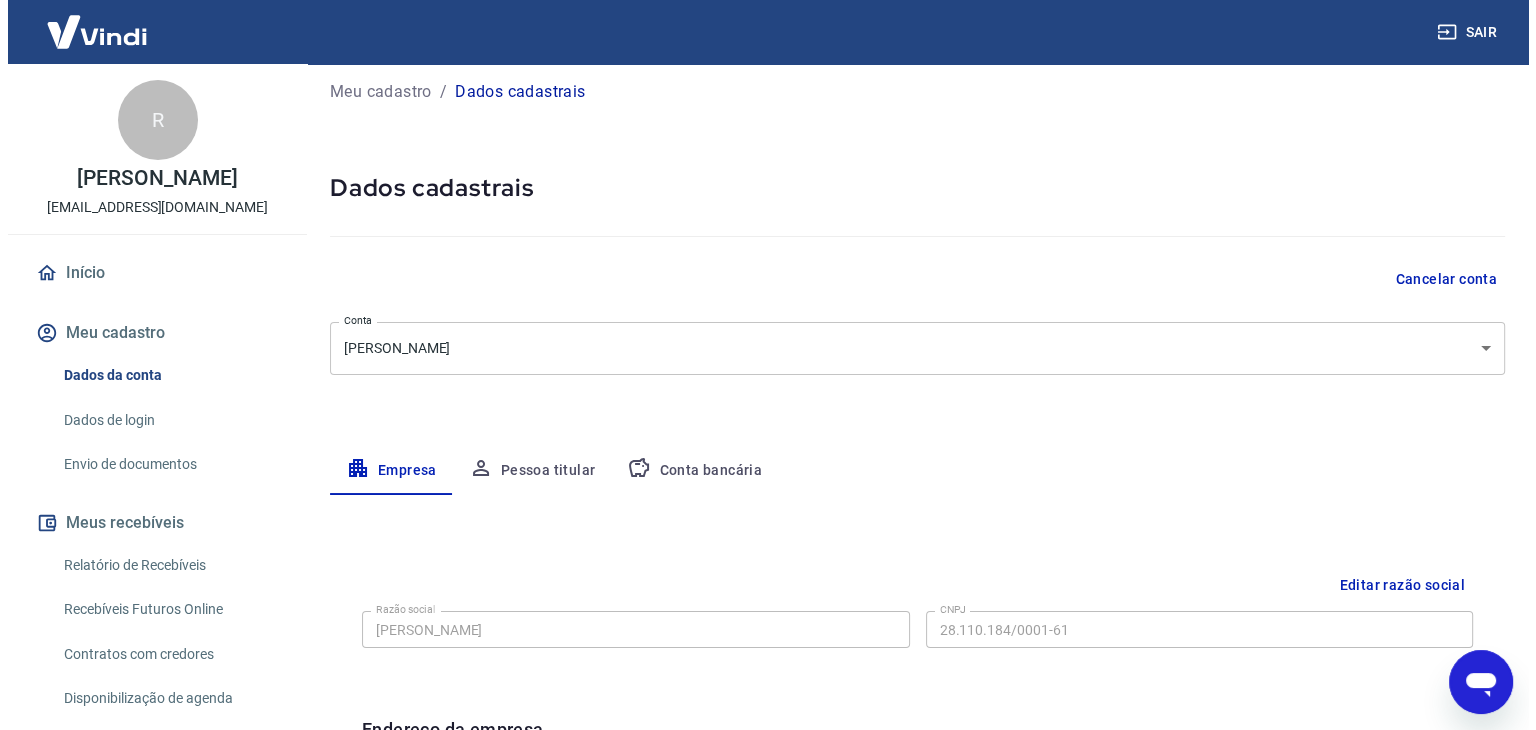 scroll, scrollTop: 0, scrollLeft: 0, axis: both 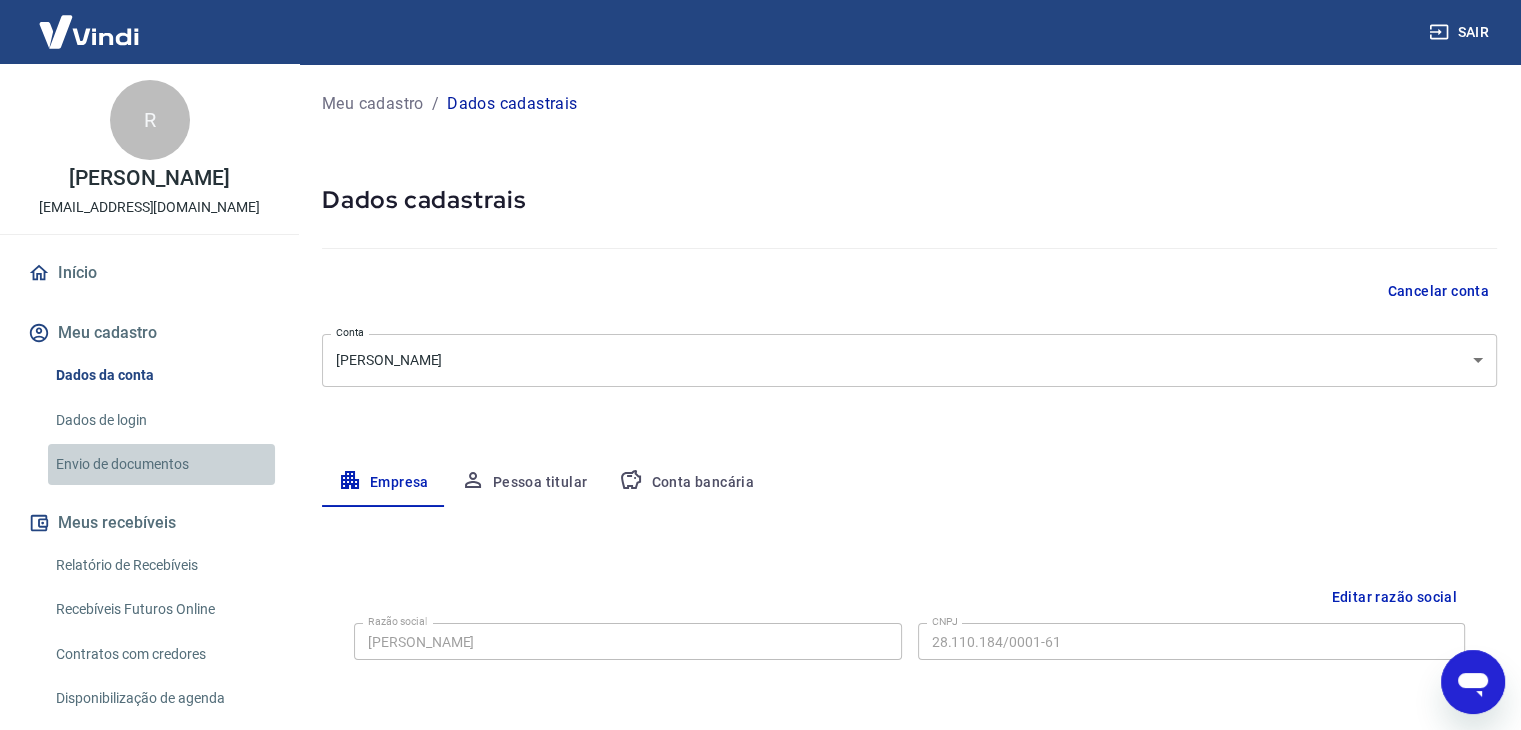 click on "Envio de documentos" at bounding box center [161, 464] 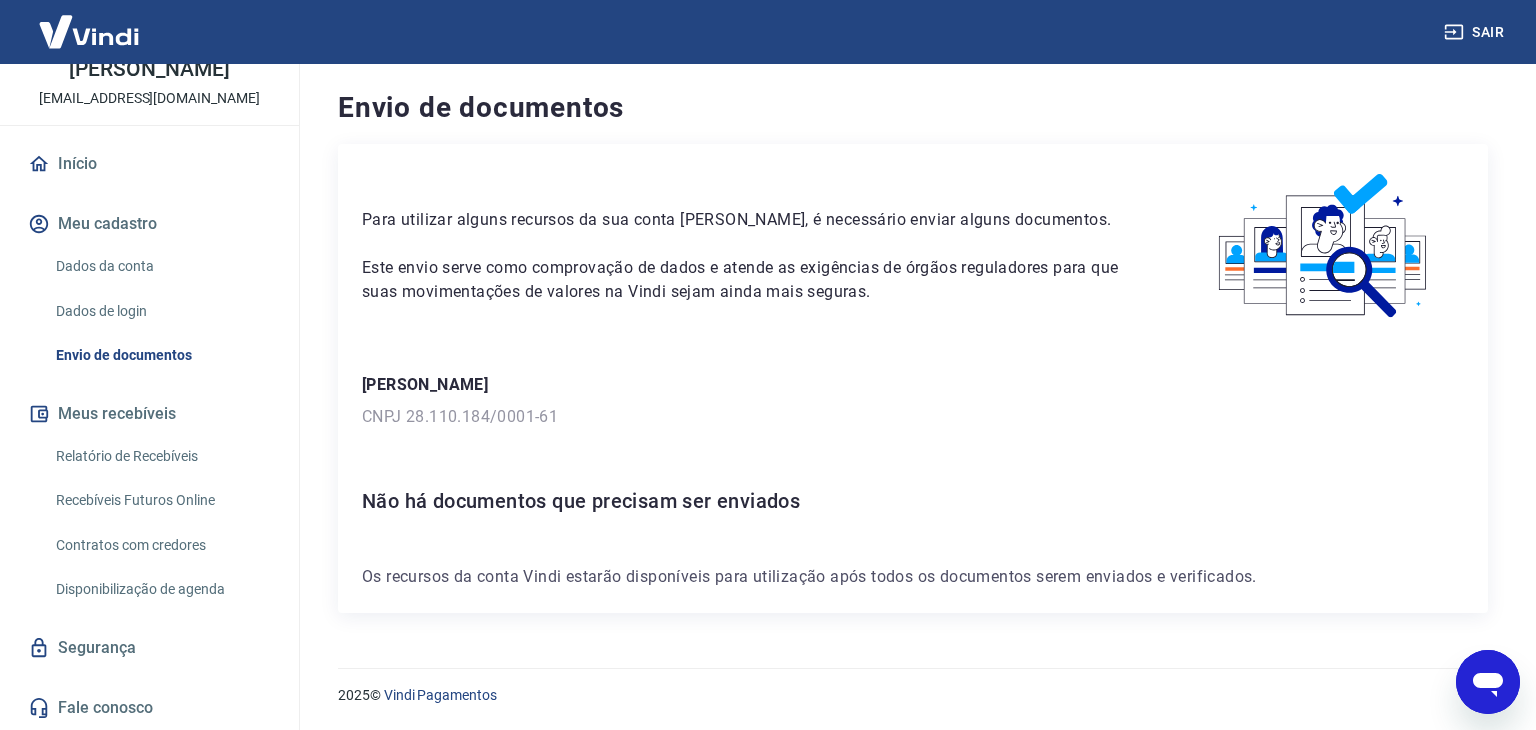 scroll, scrollTop: 0, scrollLeft: 0, axis: both 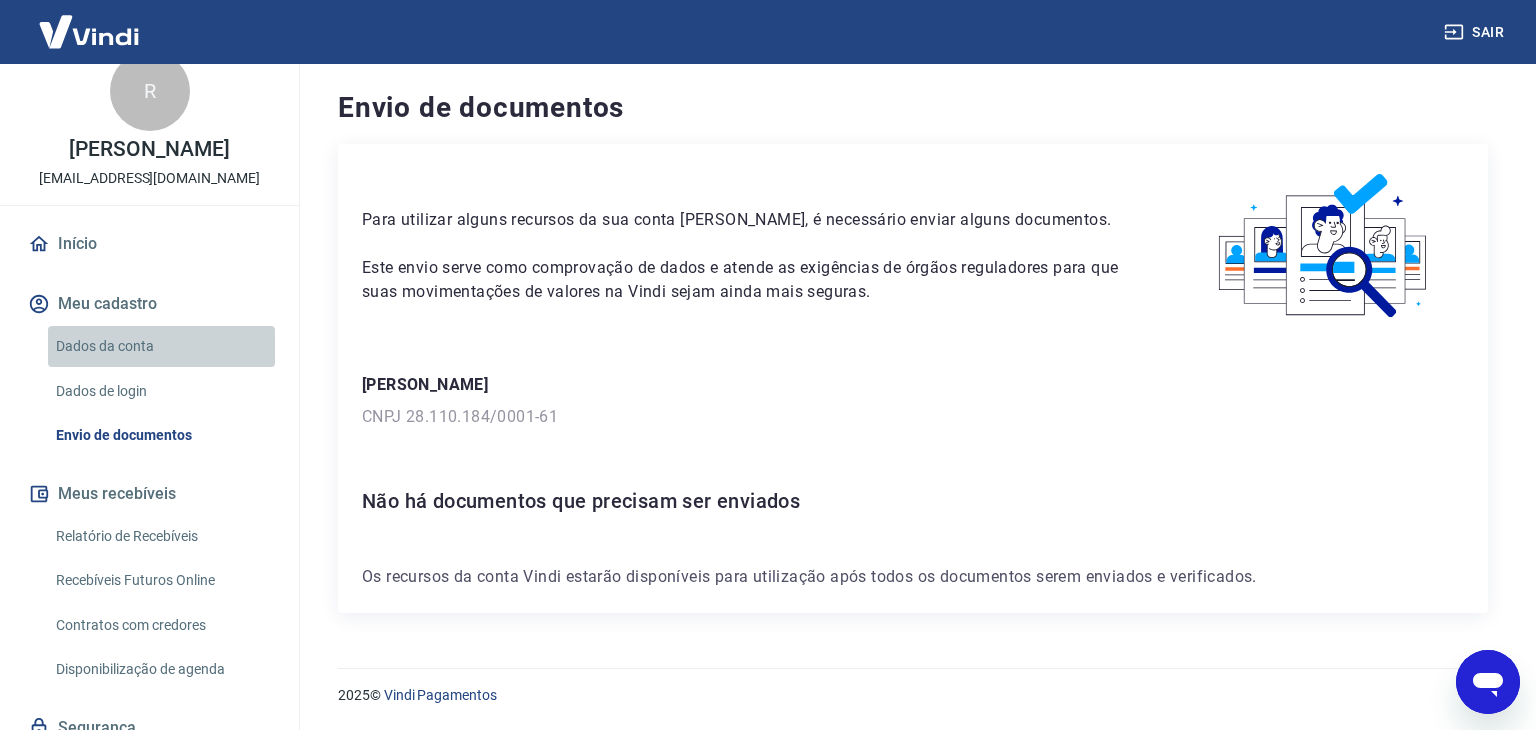 click on "Dados da conta" at bounding box center (161, 346) 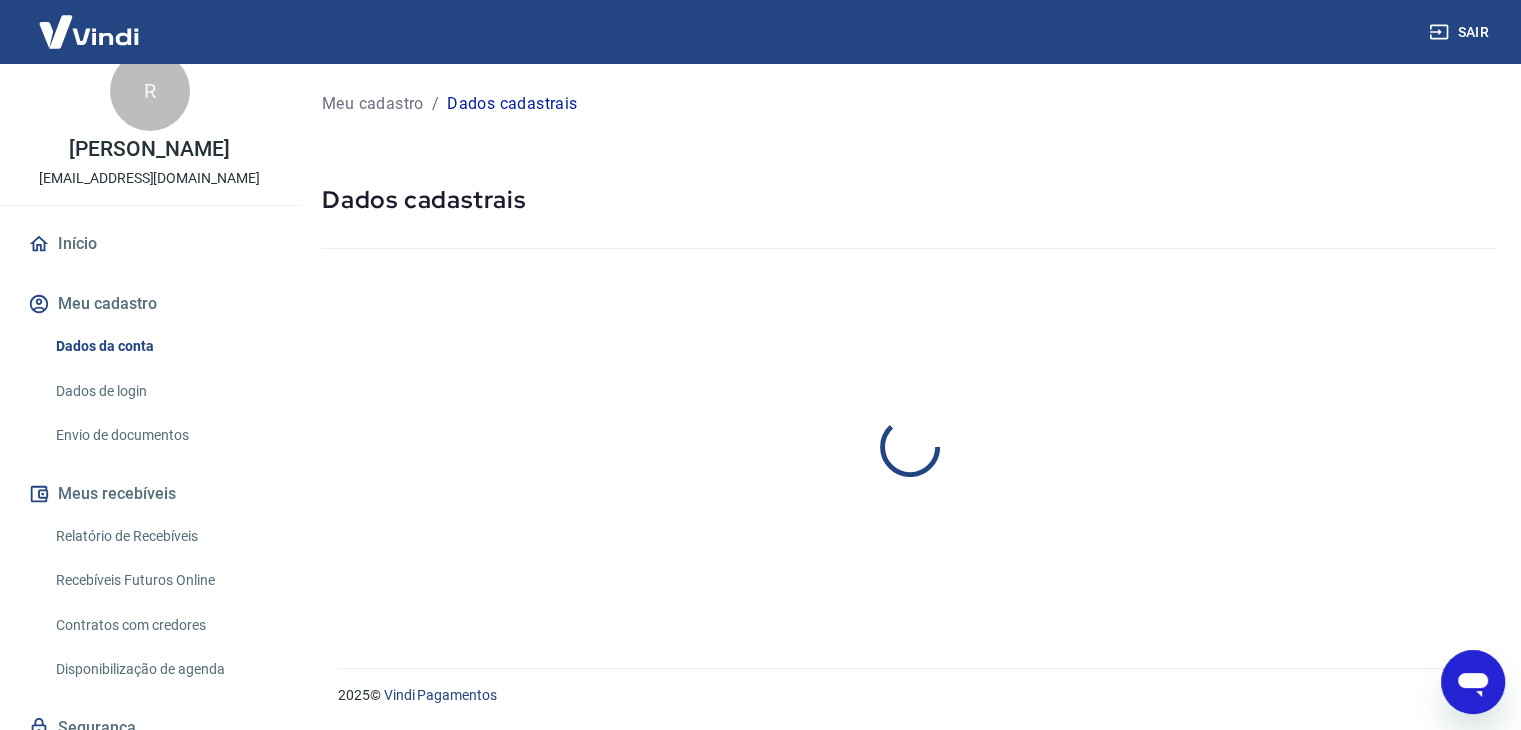 select on "SP" 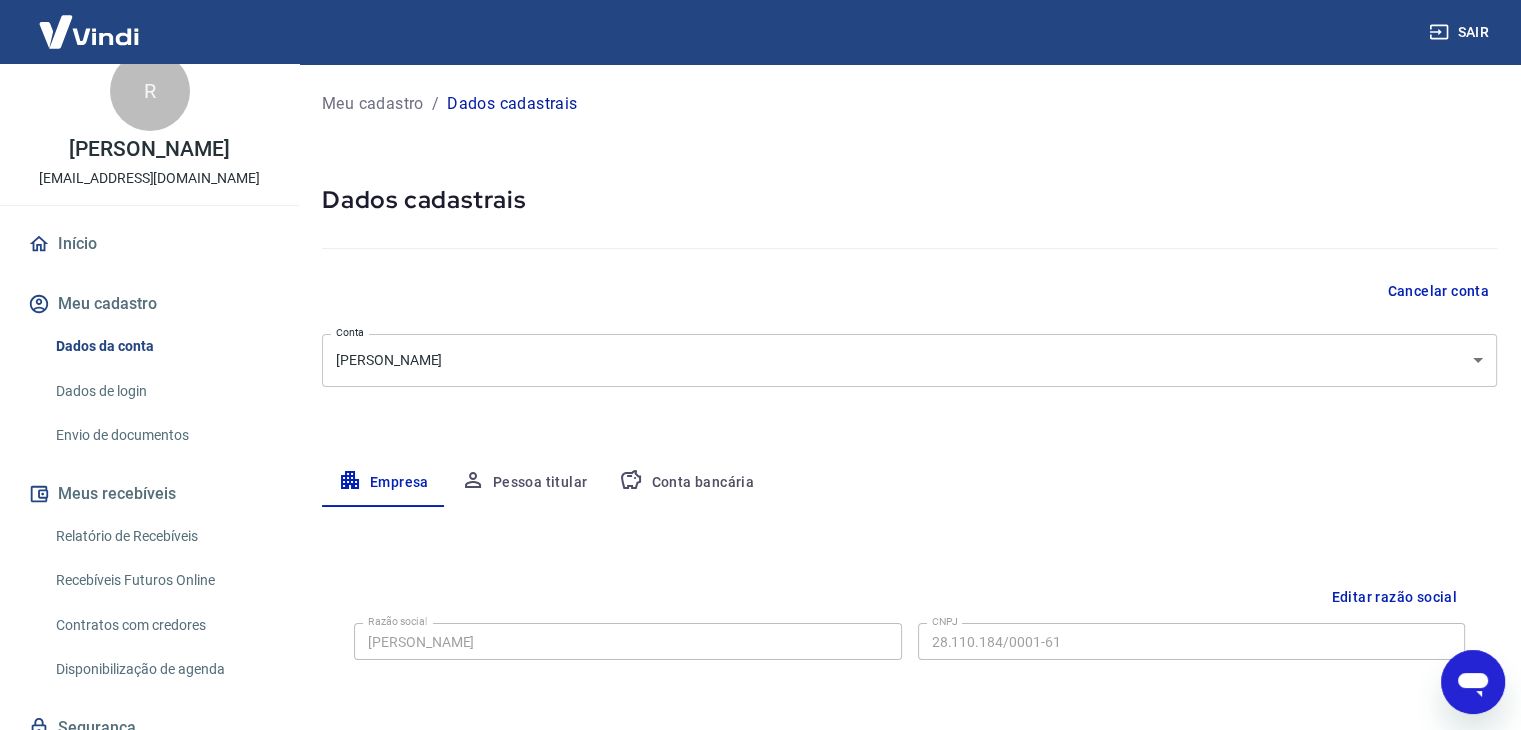 scroll, scrollTop: 129, scrollLeft: 0, axis: vertical 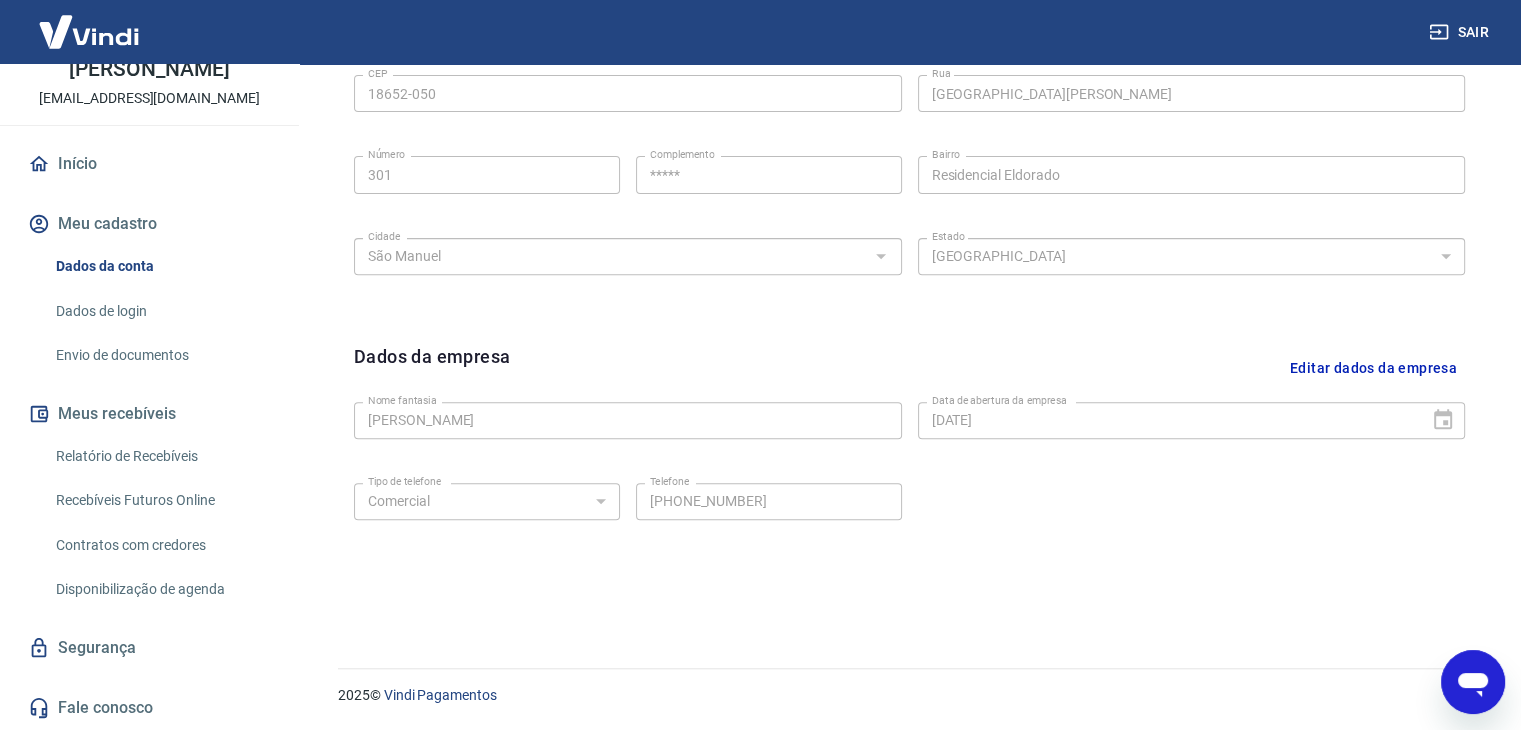 drag, startPoint x: 300, startPoint y: 549, endPoint x: 238, endPoint y: 706, distance: 168.79869 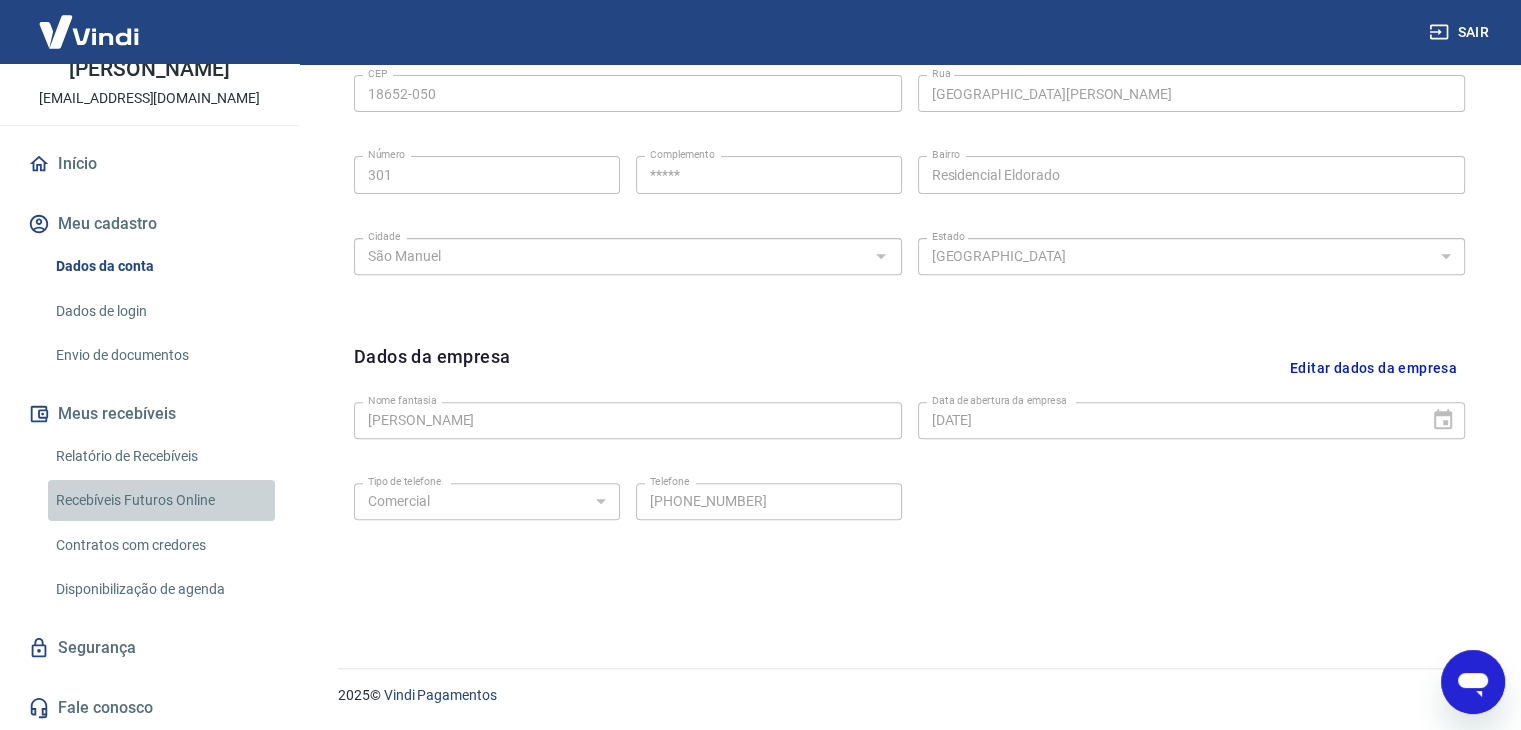 click on "Recebíveis Futuros Online" at bounding box center [161, 500] 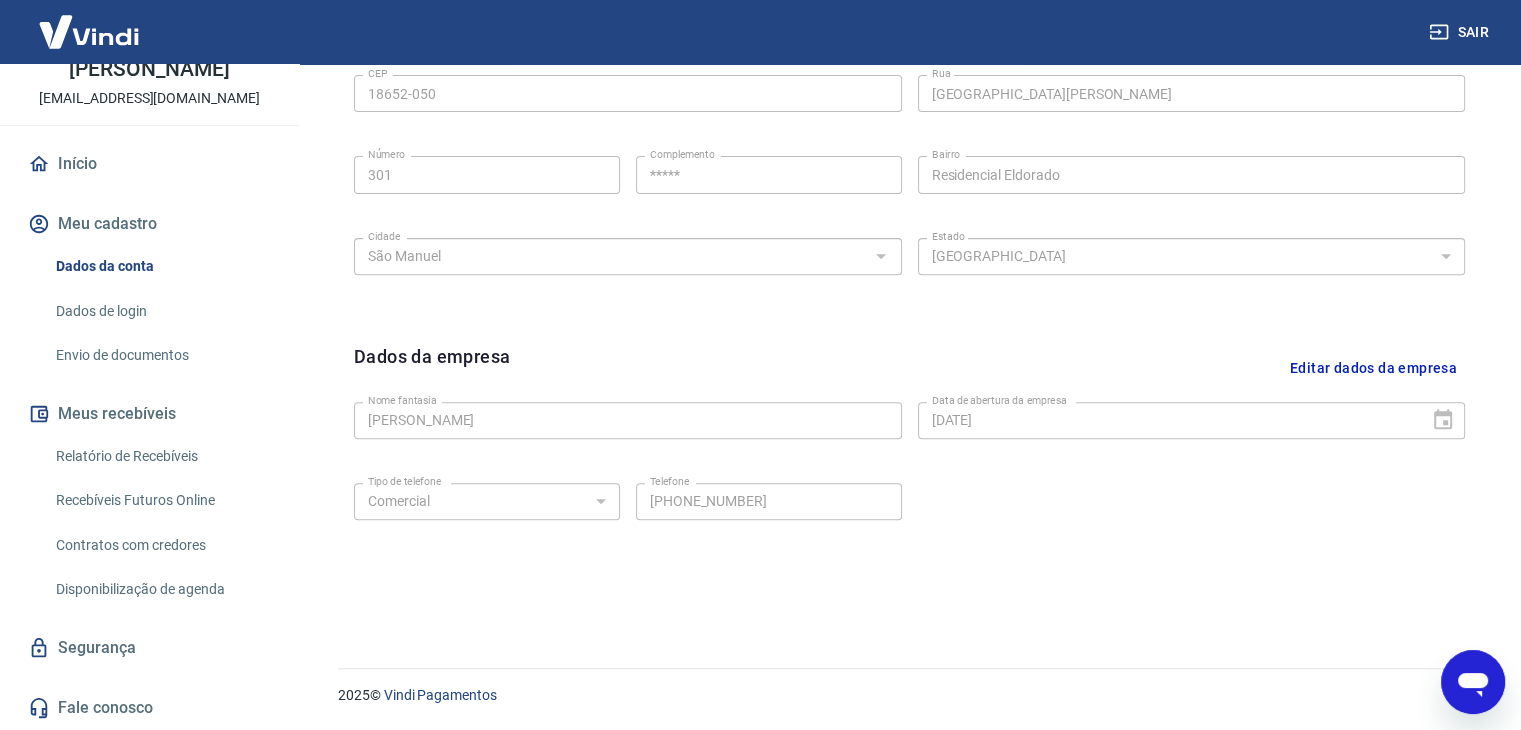scroll, scrollTop: 412, scrollLeft: 0, axis: vertical 